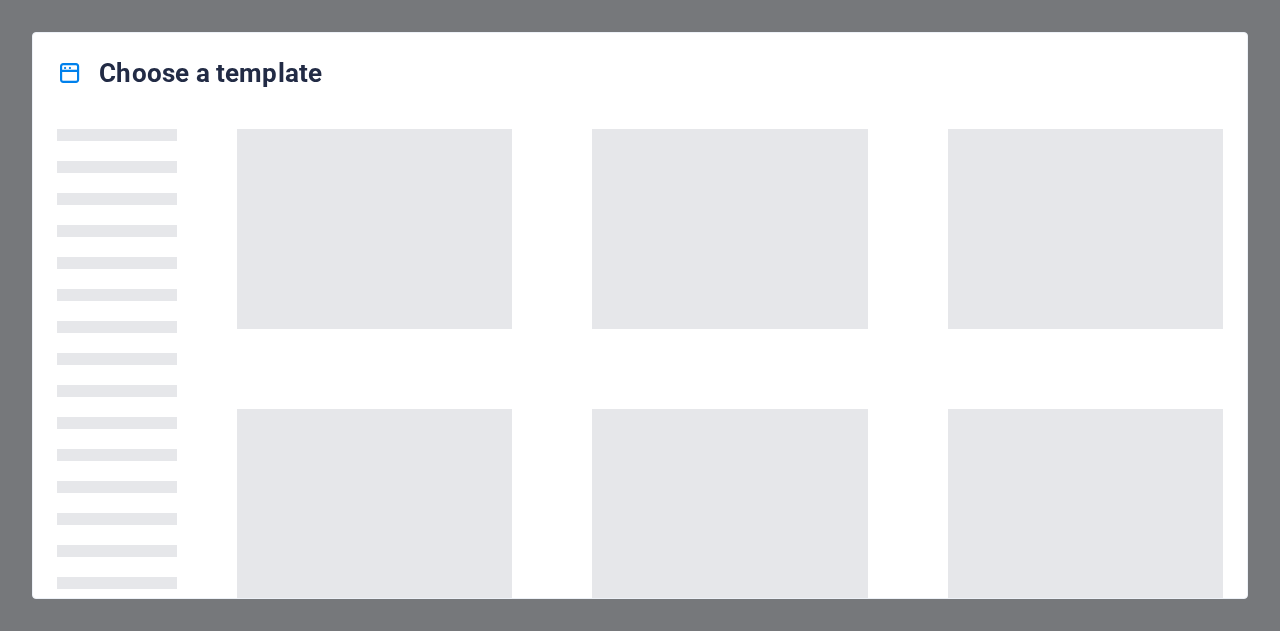 scroll, scrollTop: 0, scrollLeft: 0, axis: both 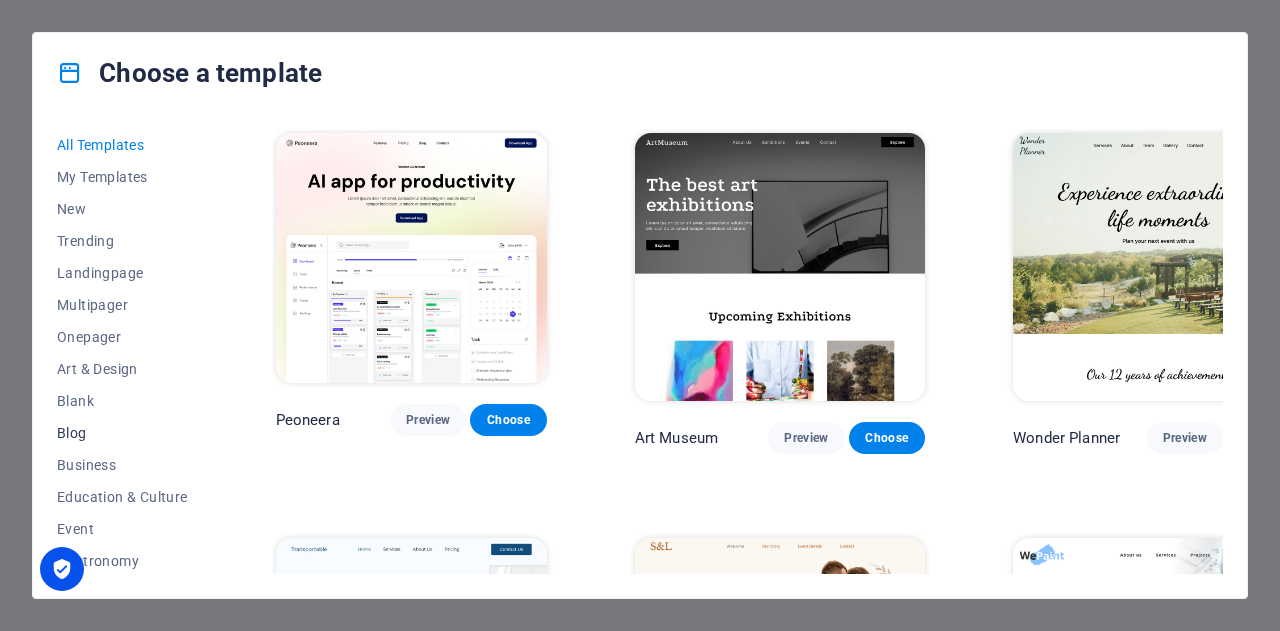 click on "Blog" at bounding box center (122, 433) 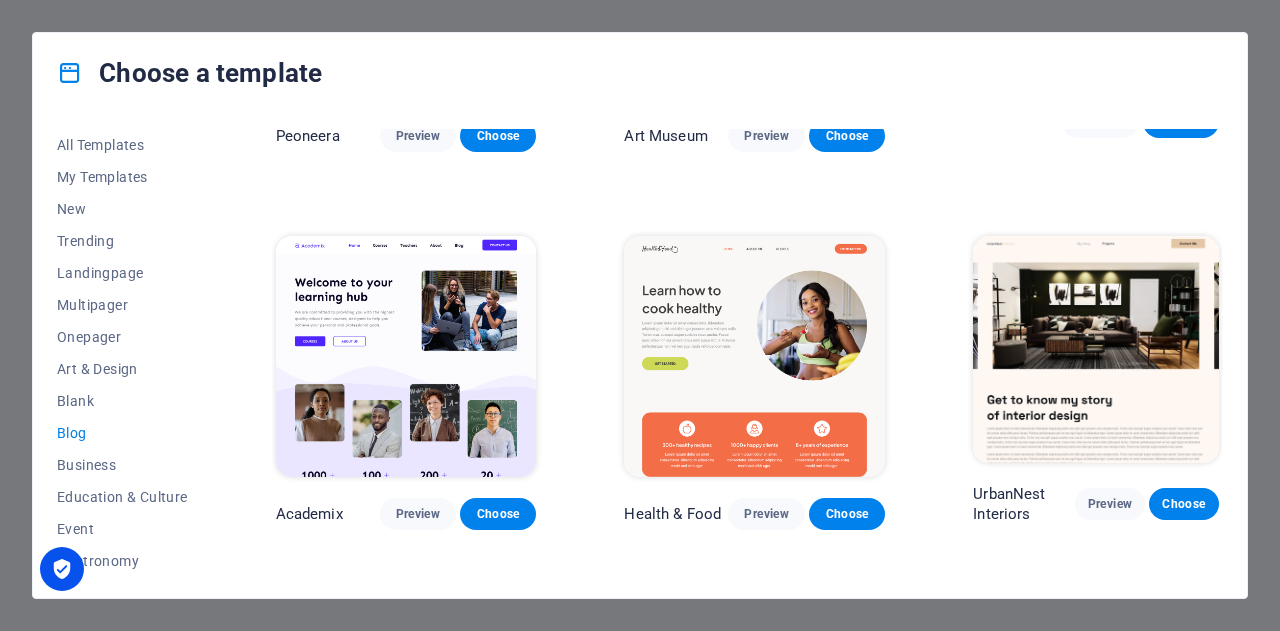 scroll, scrollTop: 300, scrollLeft: 0, axis: vertical 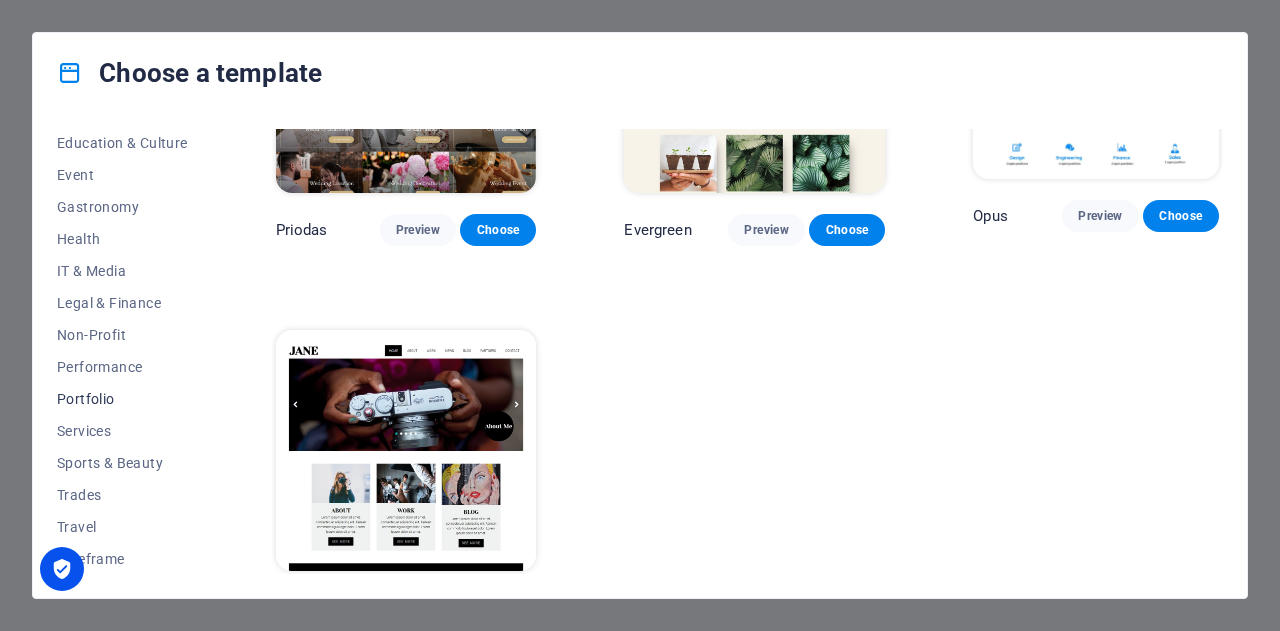 click on "Portfolio" at bounding box center [122, 399] 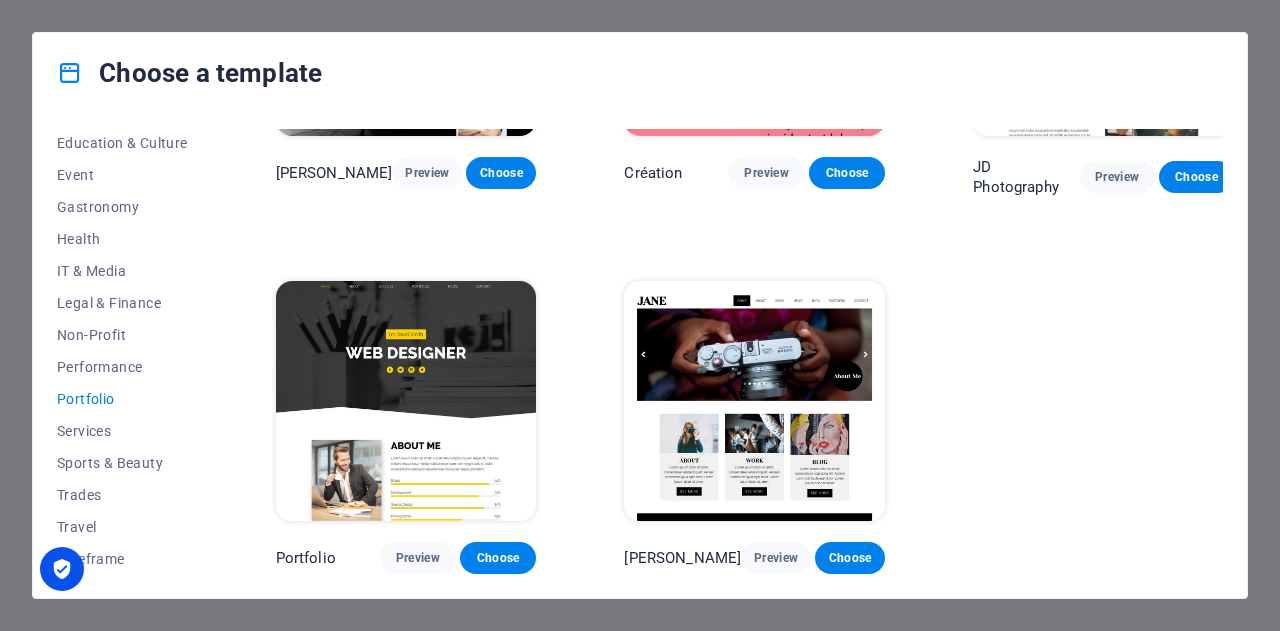 scroll, scrollTop: 600, scrollLeft: 0, axis: vertical 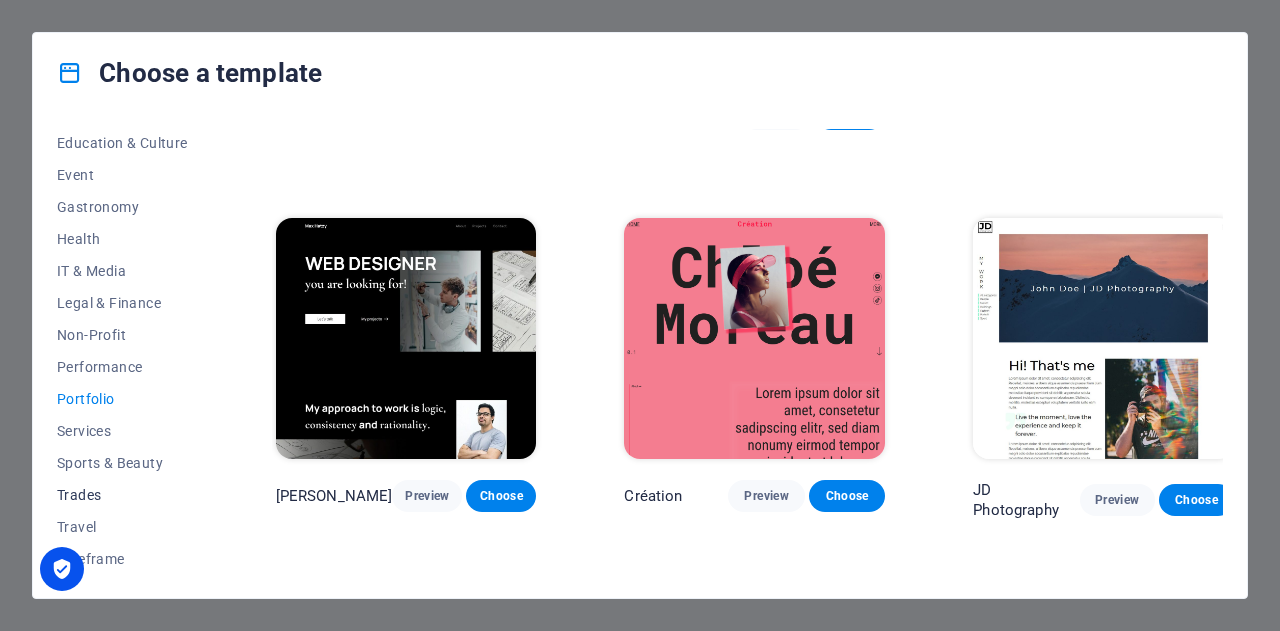 click on "Trades" at bounding box center (122, 495) 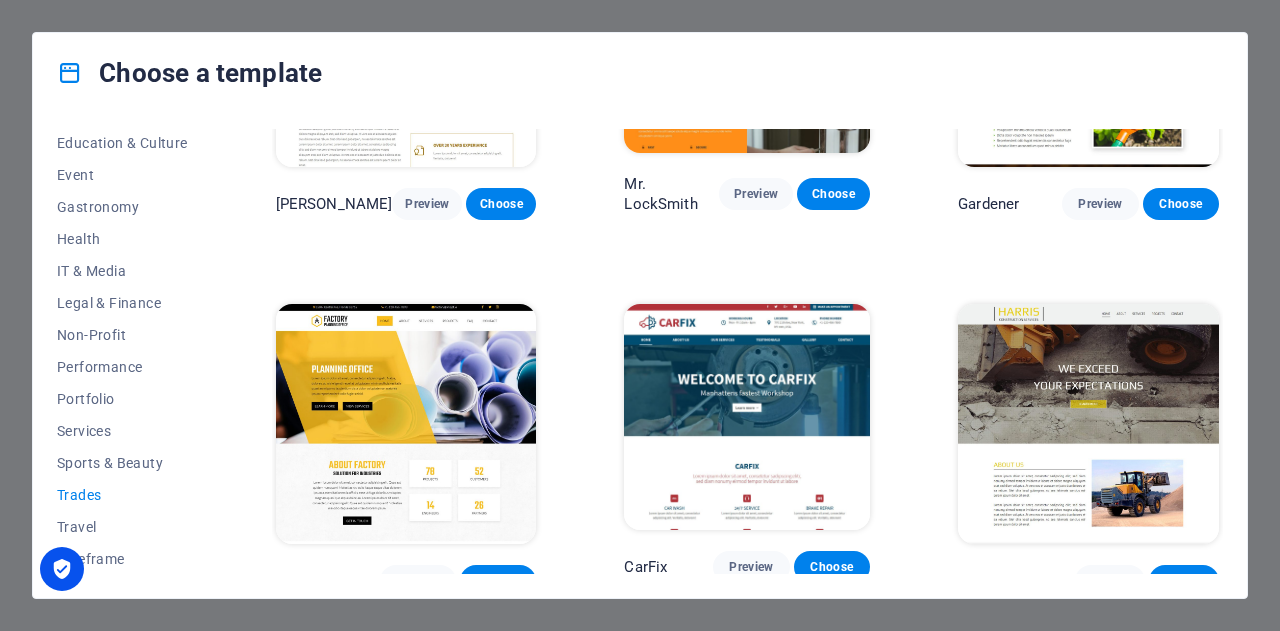 scroll, scrollTop: 592, scrollLeft: 0, axis: vertical 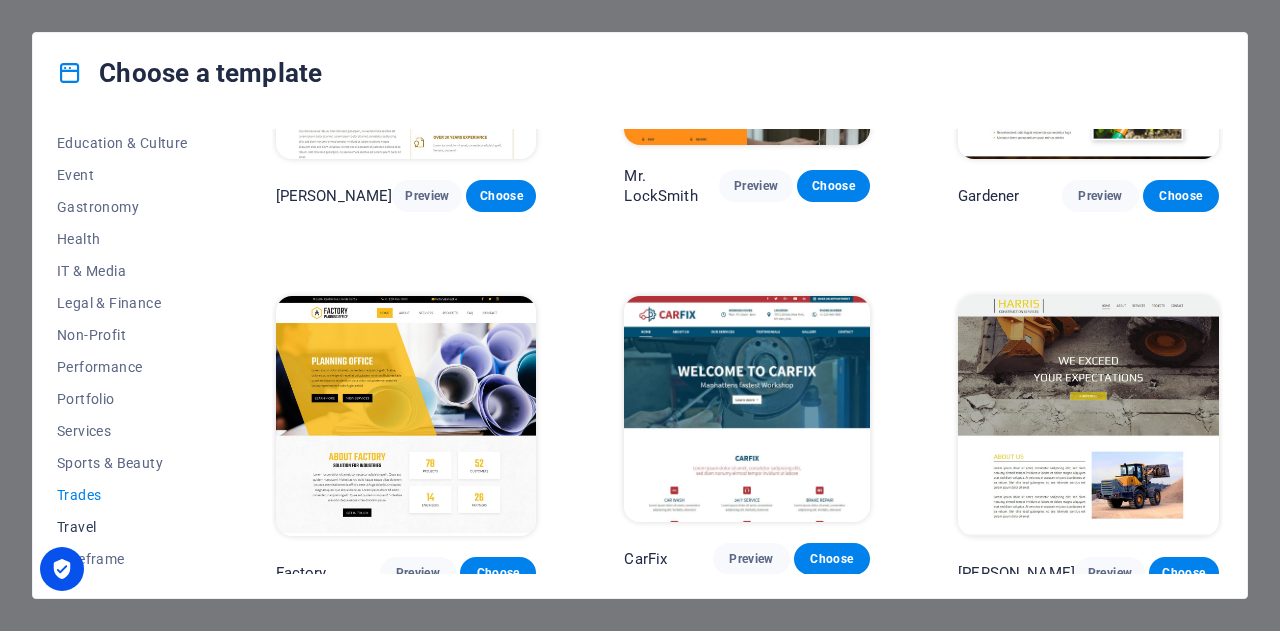 click on "Travel" at bounding box center [122, 527] 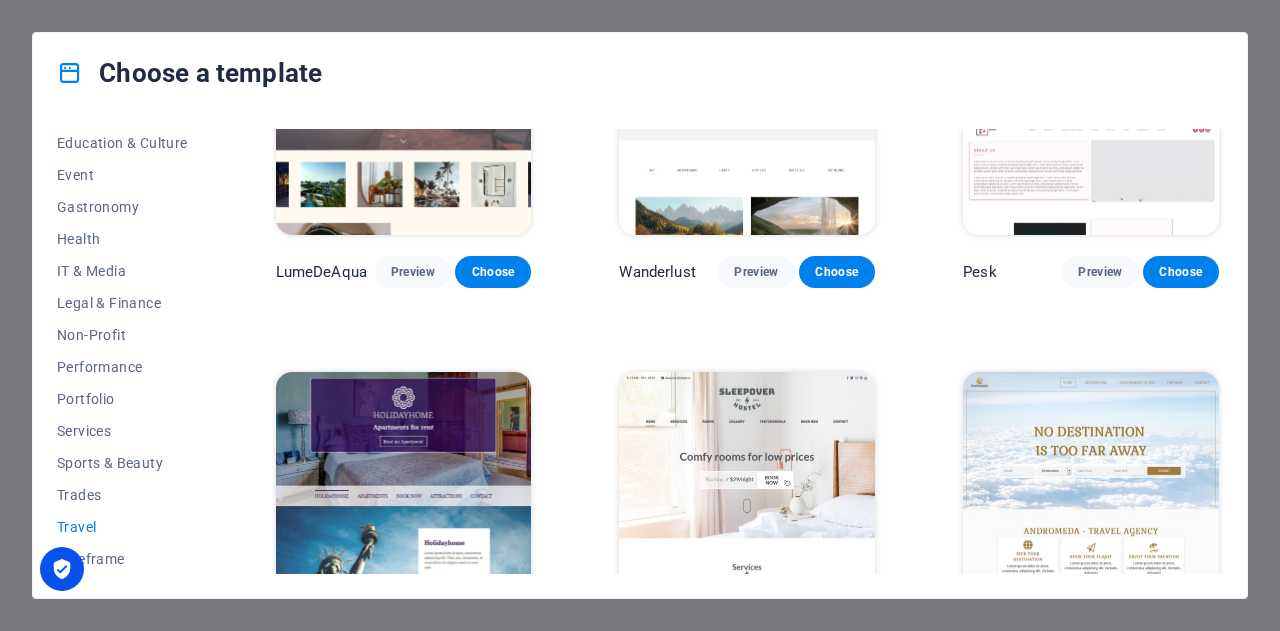 scroll, scrollTop: 300, scrollLeft: 0, axis: vertical 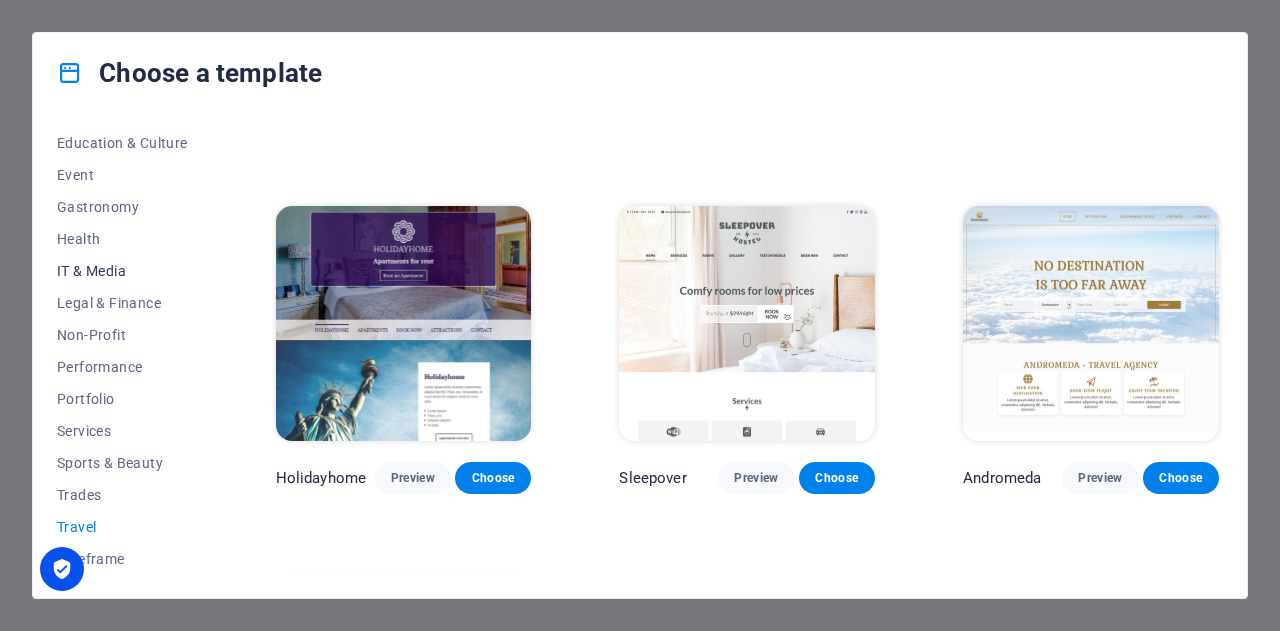 click on "IT & Media" at bounding box center [122, 271] 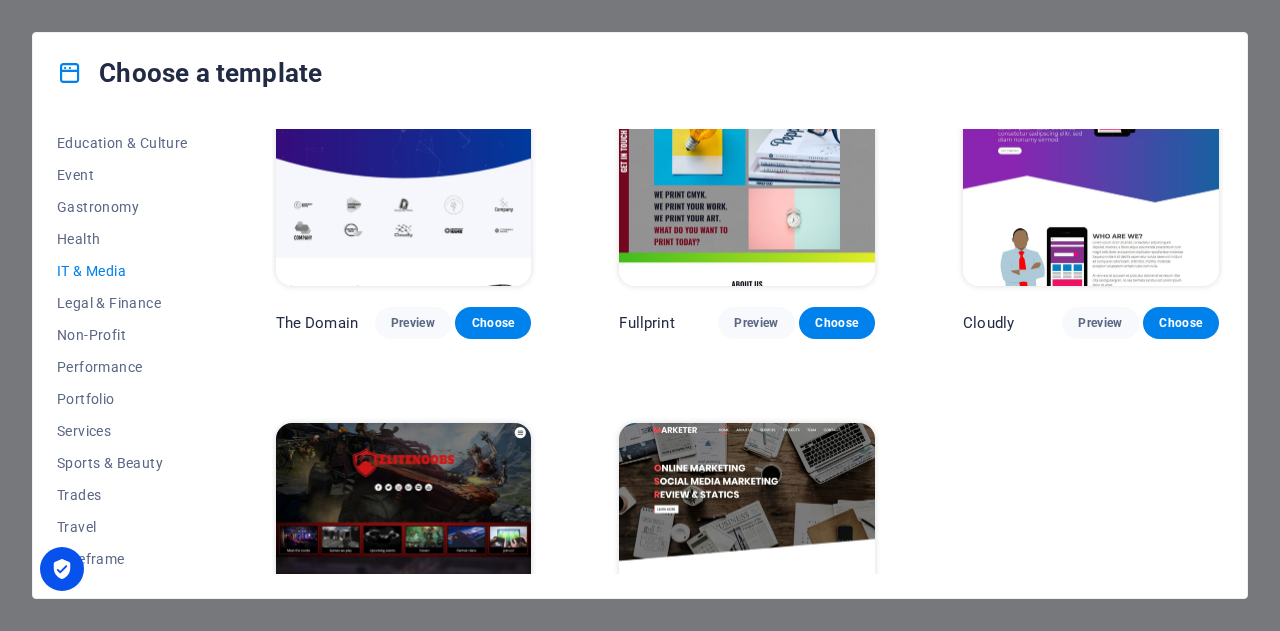 scroll, scrollTop: 763, scrollLeft: 0, axis: vertical 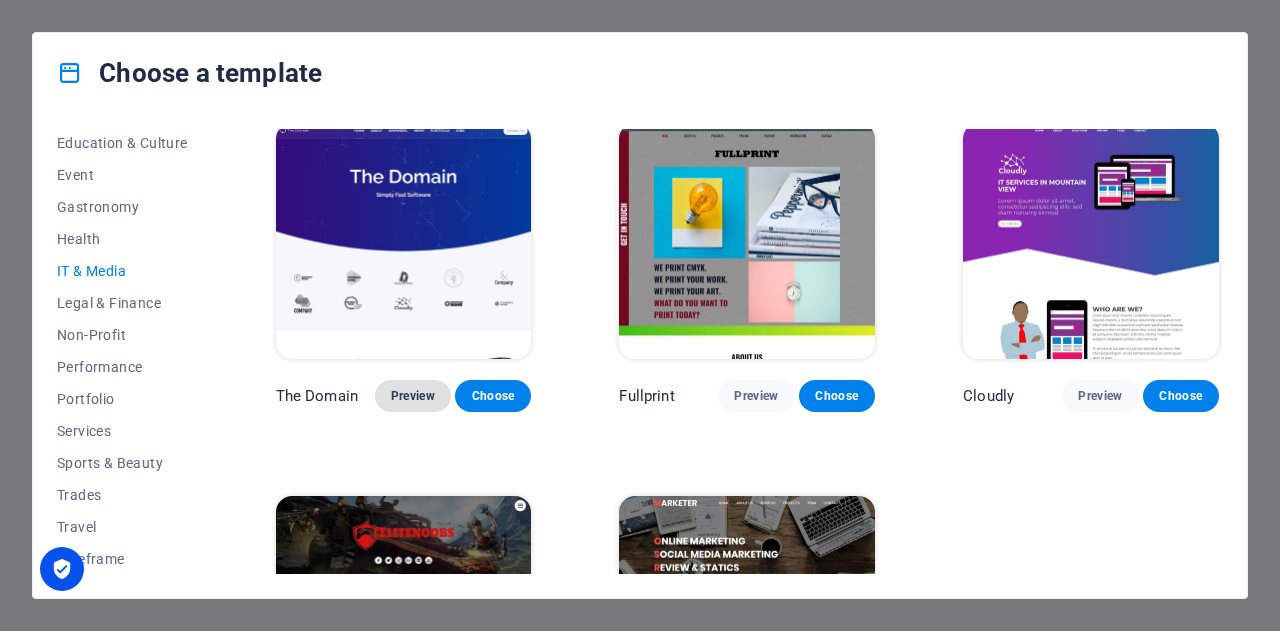 click on "Preview" at bounding box center [413, 396] 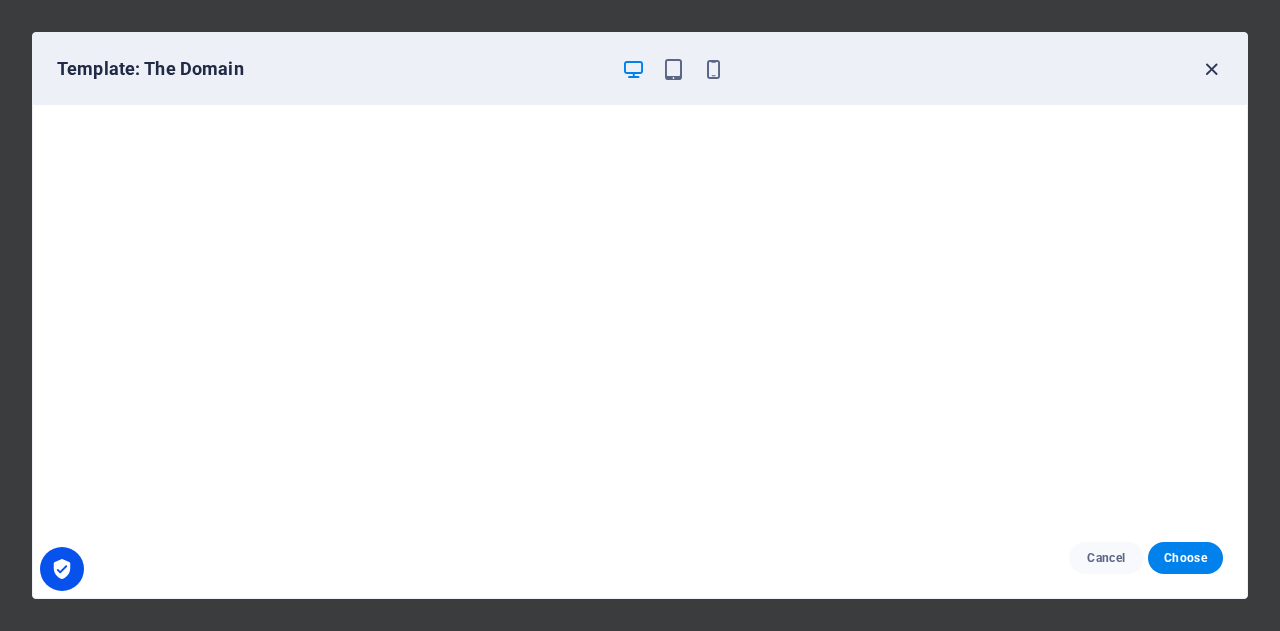 click at bounding box center (1211, 69) 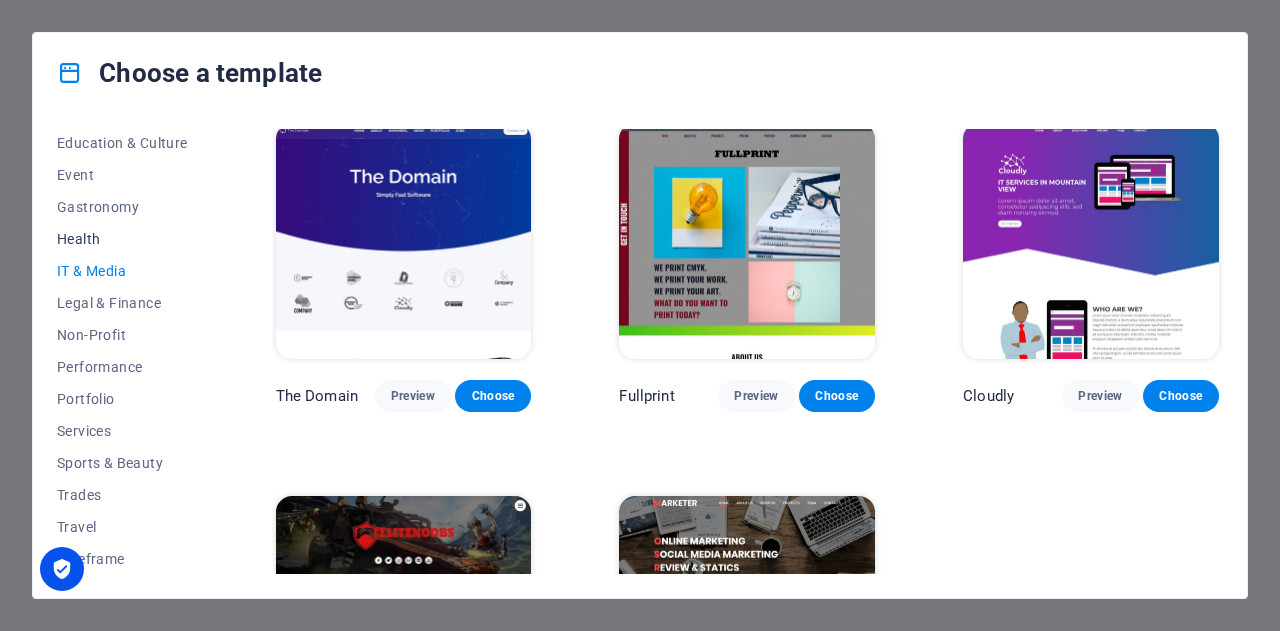 click on "Health" at bounding box center (122, 239) 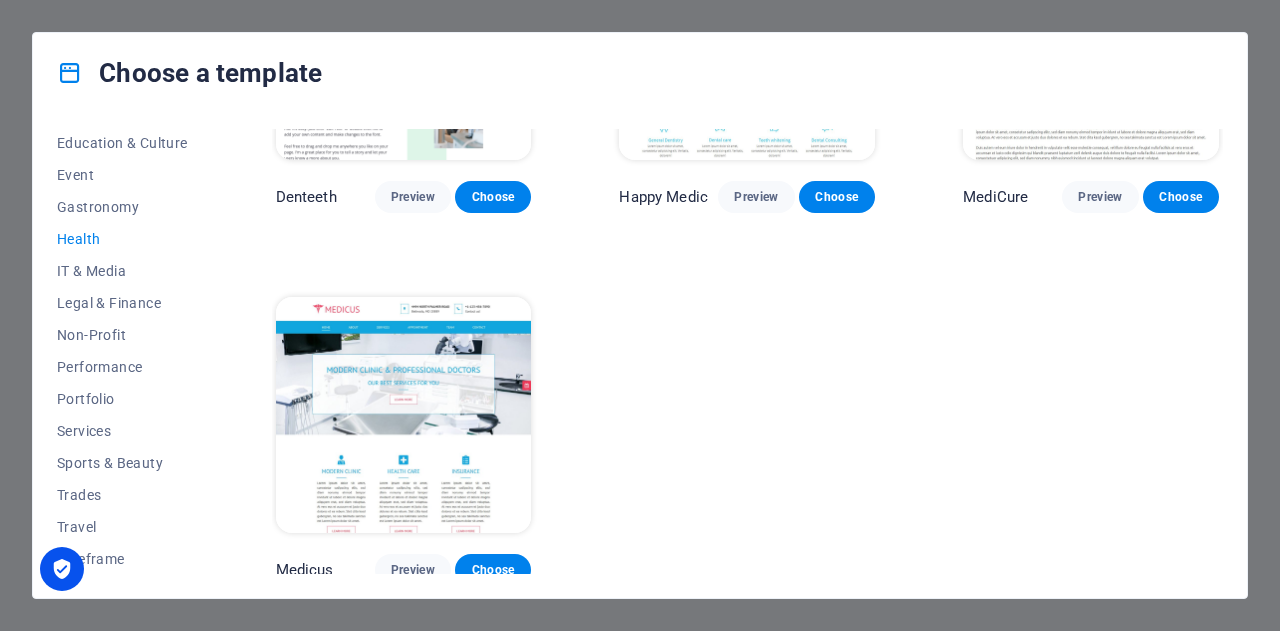 scroll, scrollTop: 584, scrollLeft: 0, axis: vertical 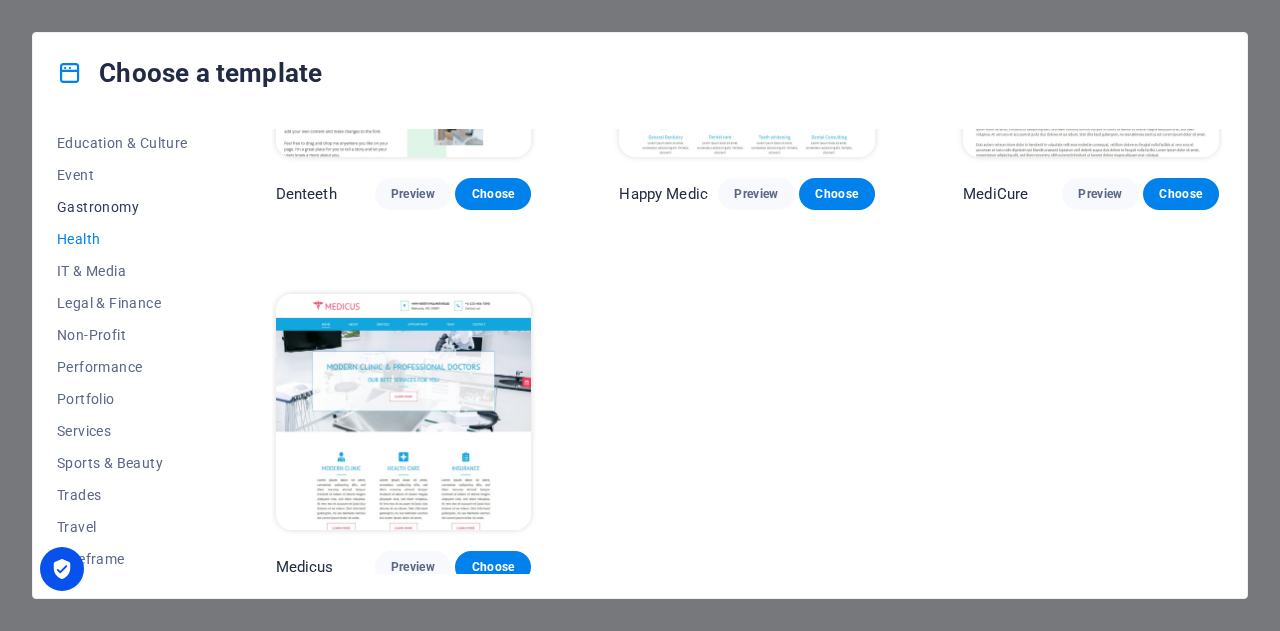 click on "Gastronomy" at bounding box center (122, 207) 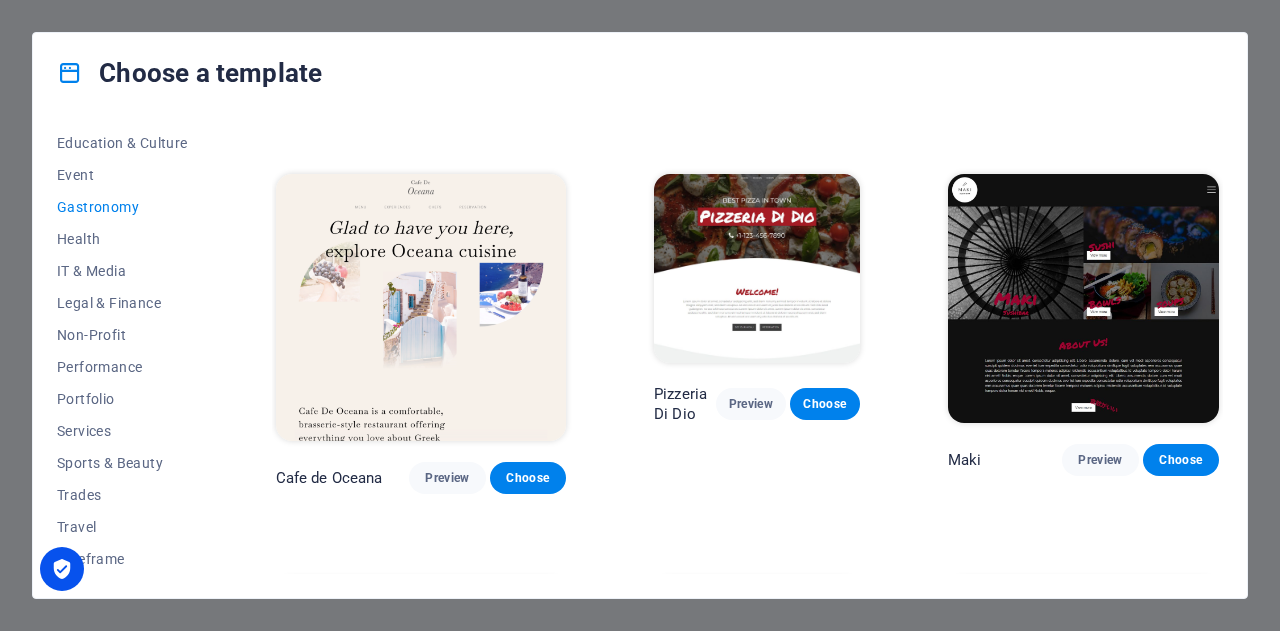 scroll, scrollTop: 384, scrollLeft: 0, axis: vertical 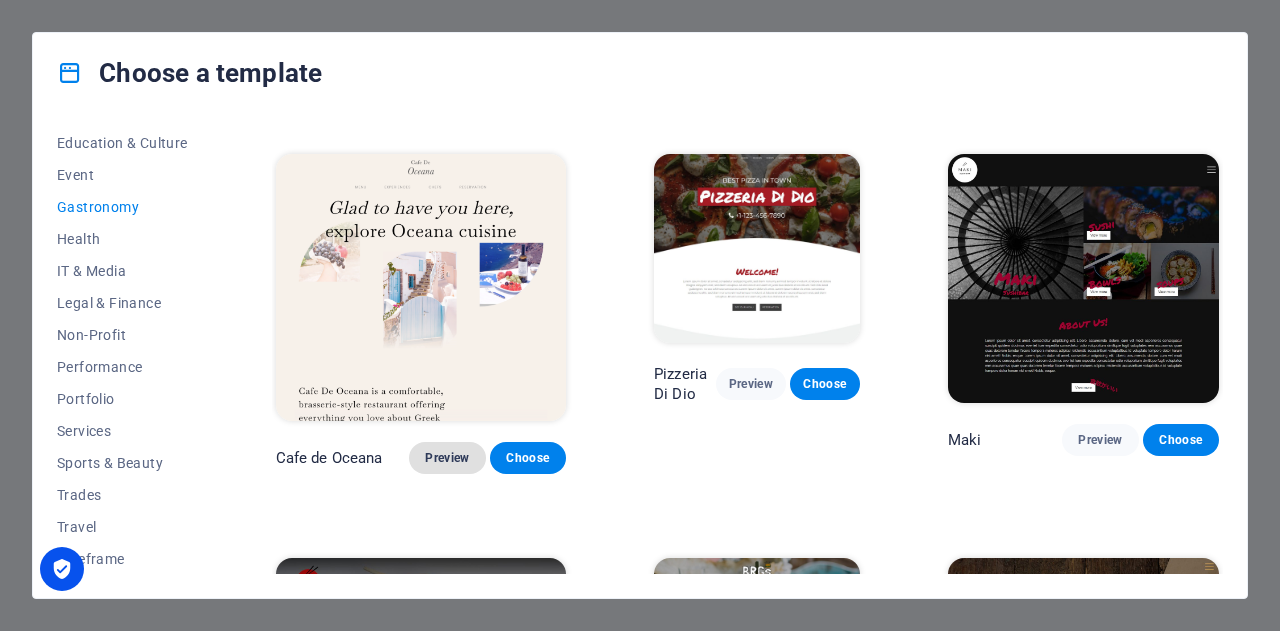 click on "Preview" at bounding box center (447, 458) 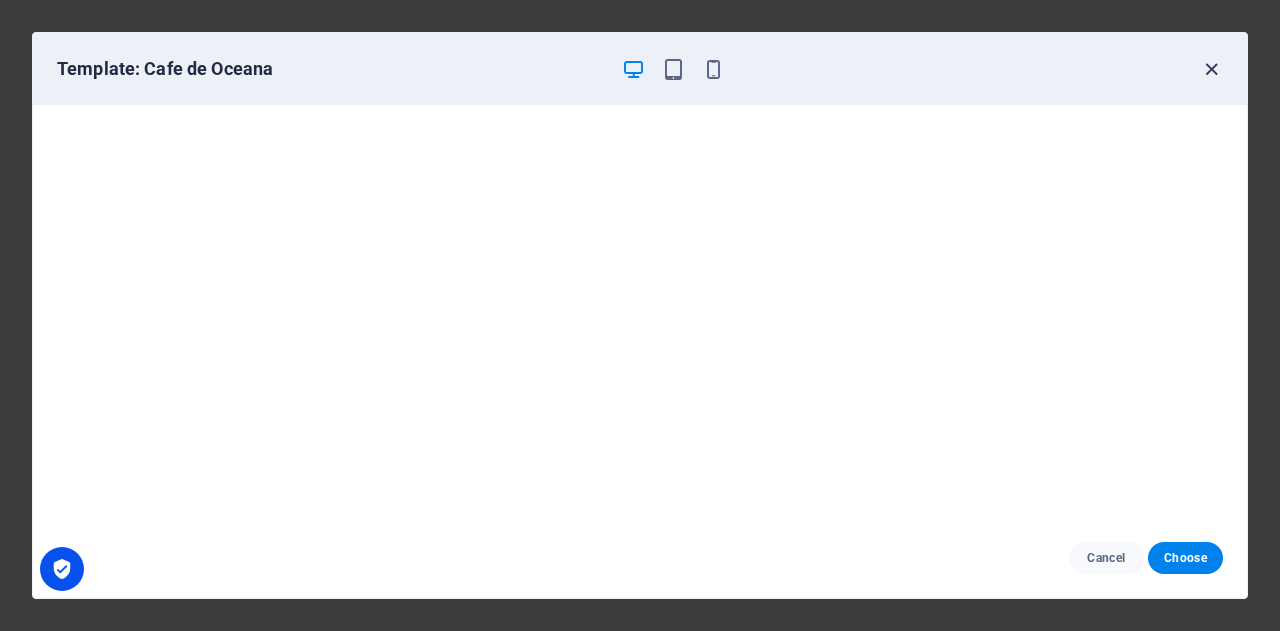click at bounding box center [1211, 69] 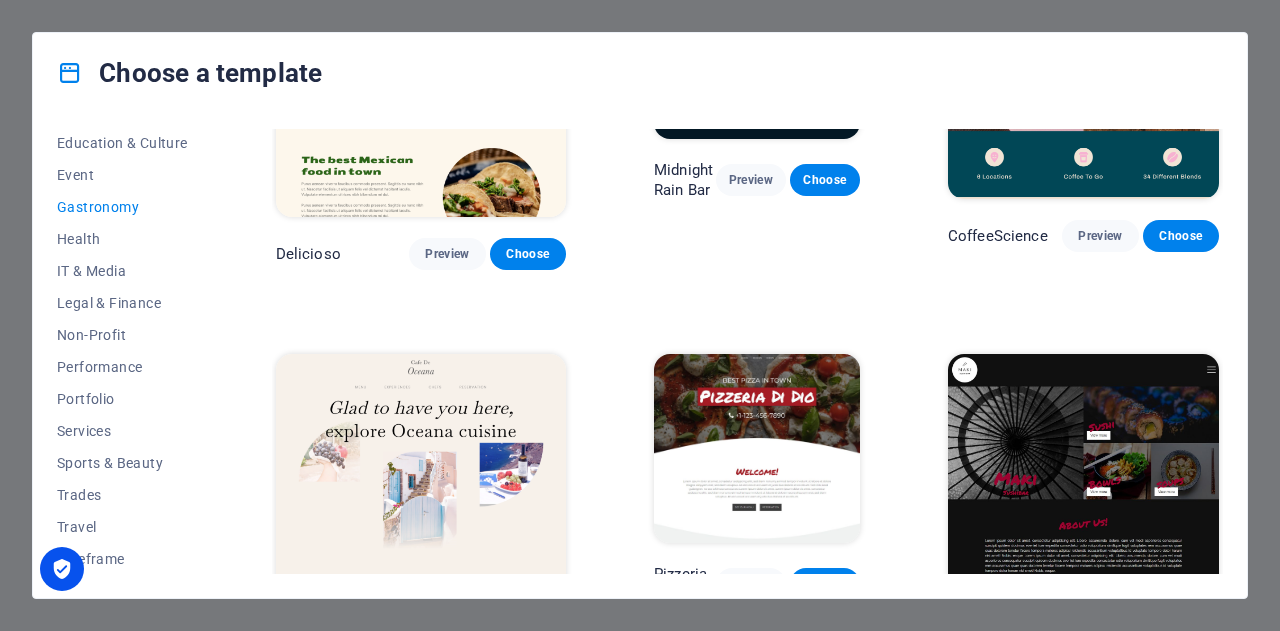 scroll, scrollTop: 0, scrollLeft: 0, axis: both 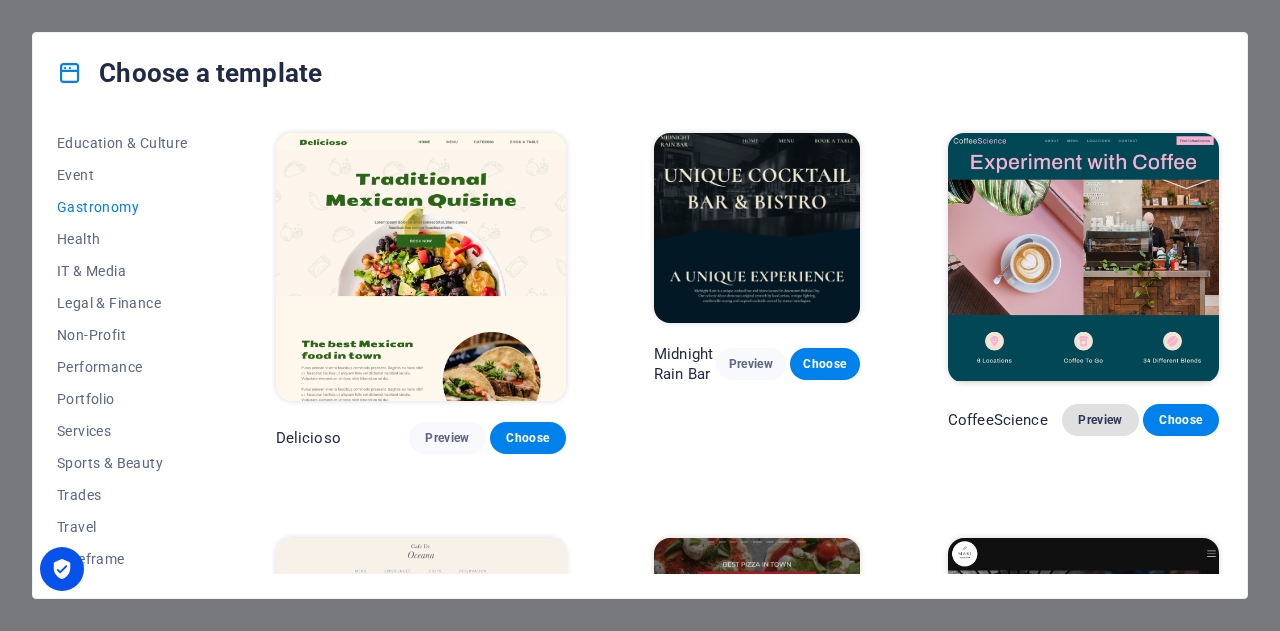 click on "Preview" at bounding box center [1100, 420] 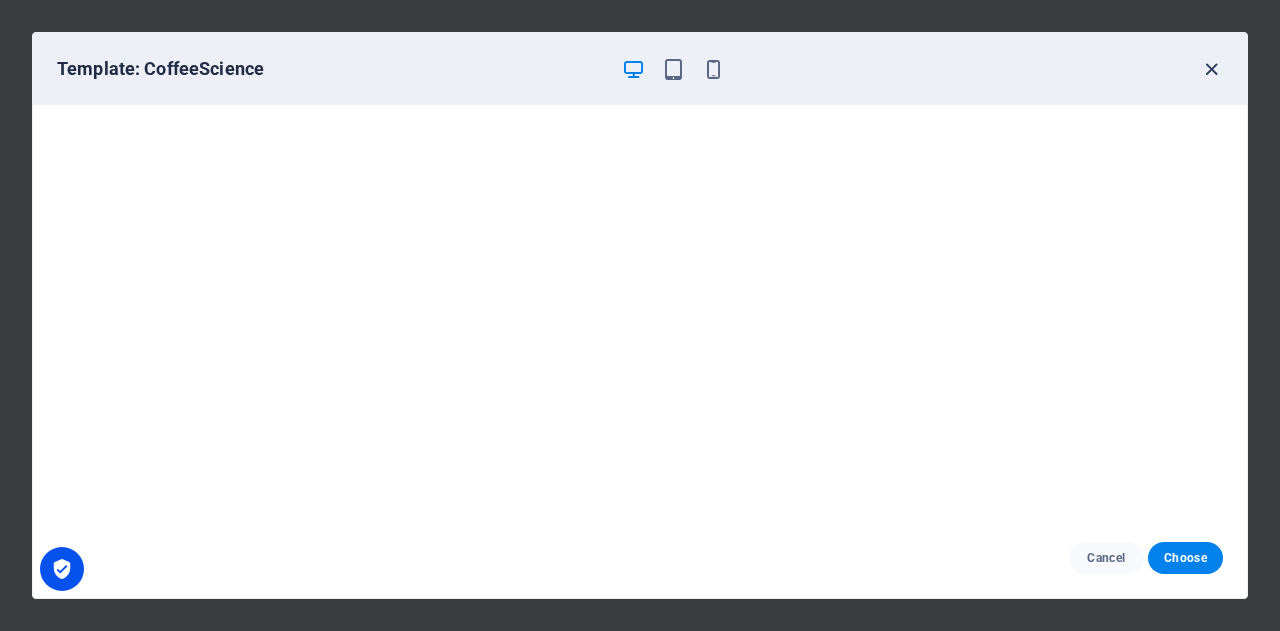 click at bounding box center (1211, 69) 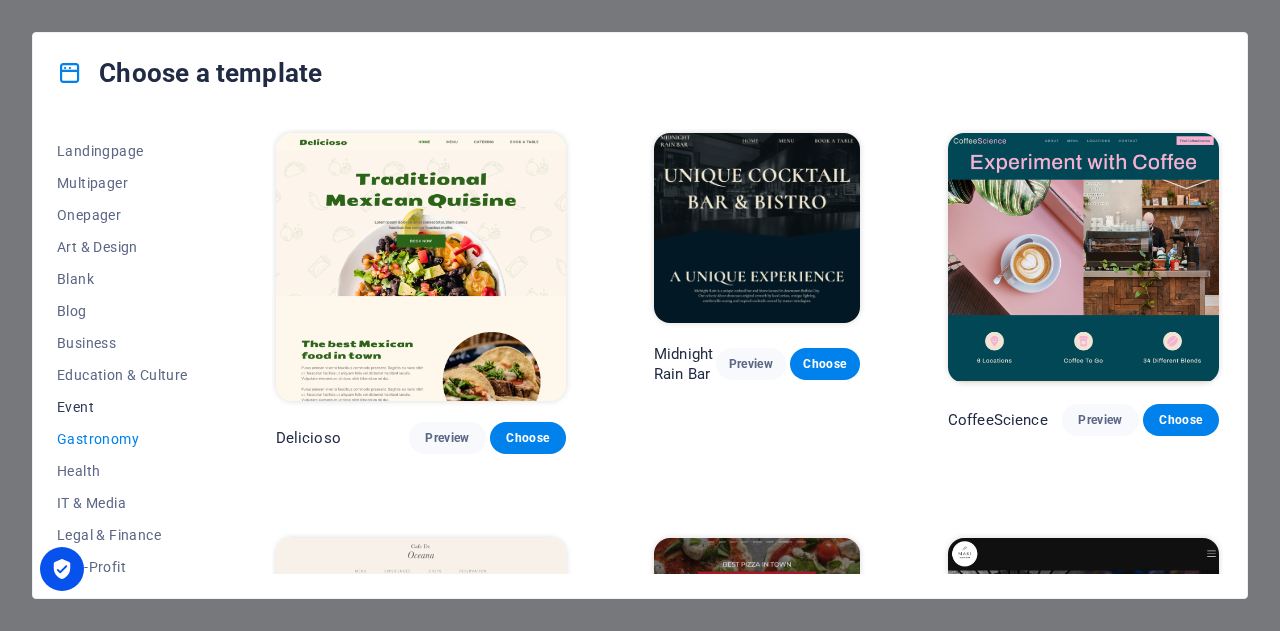 scroll, scrollTop: 54, scrollLeft: 0, axis: vertical 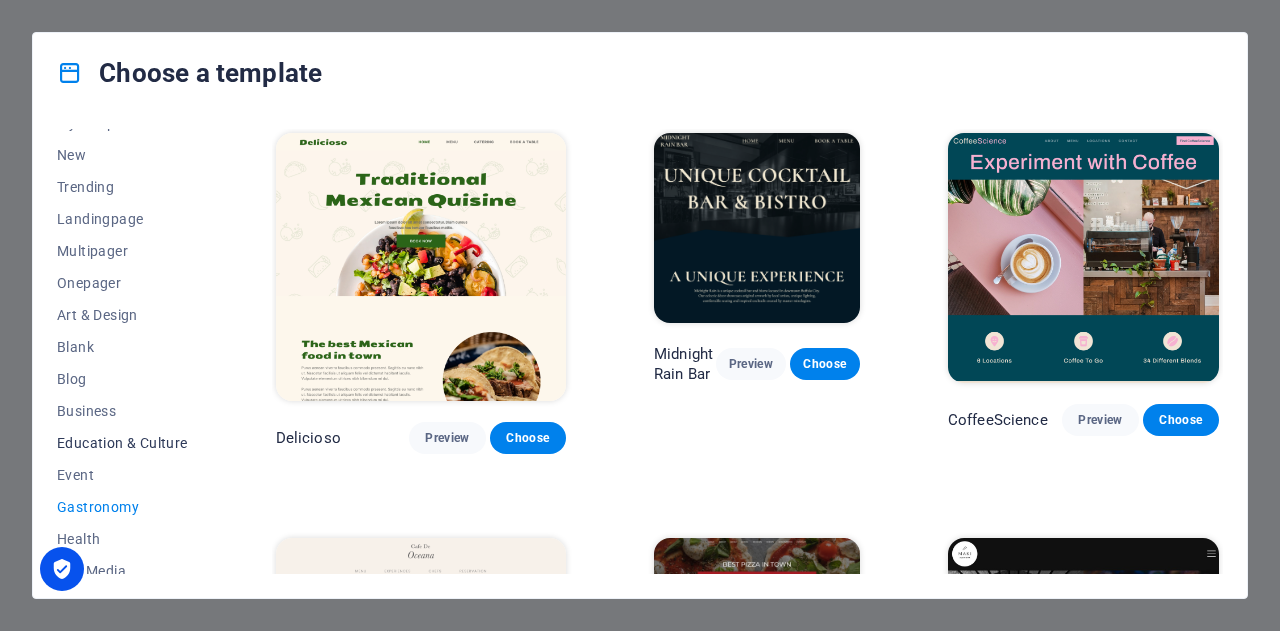 click on "Education & Culture" at bounding box center [122, 443] 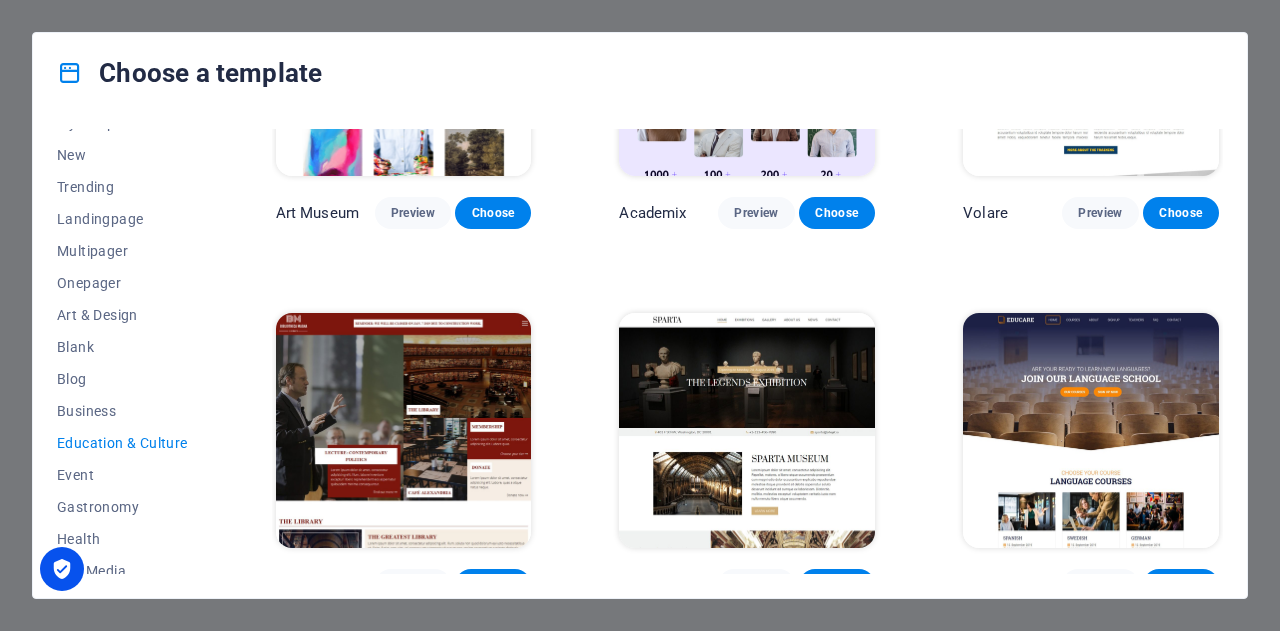 scroll, scrollTop: 184, scrollLeft: 0, axis: vertical 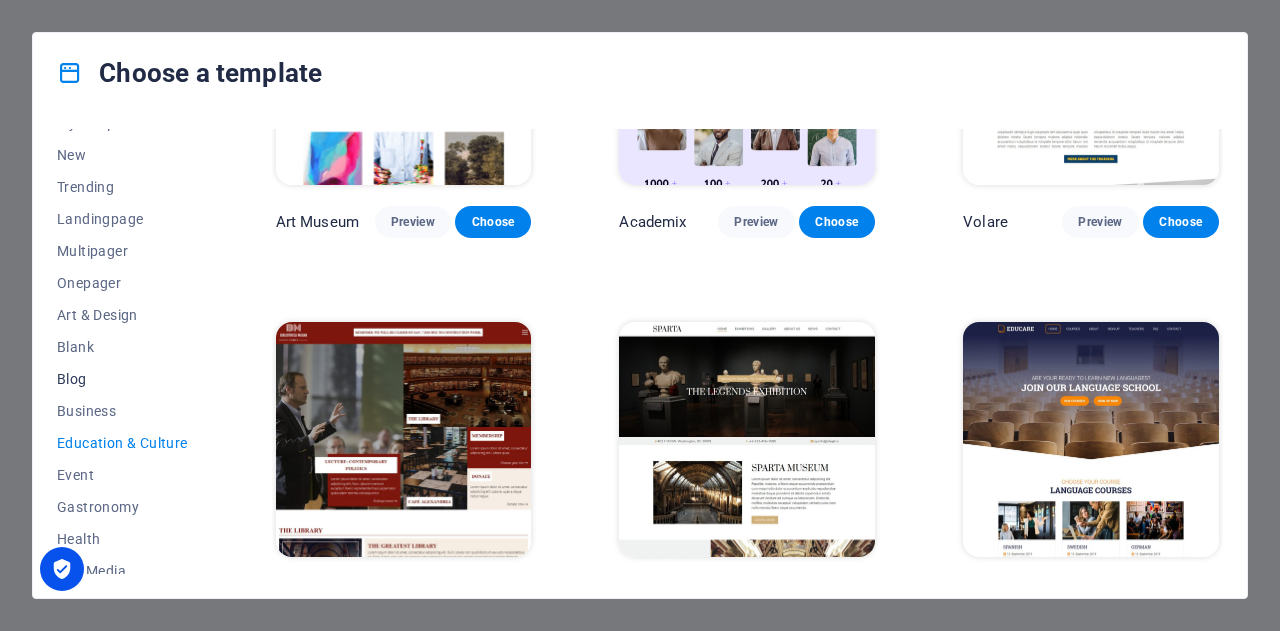 click on "Blog" at bounding box center [122, 379] 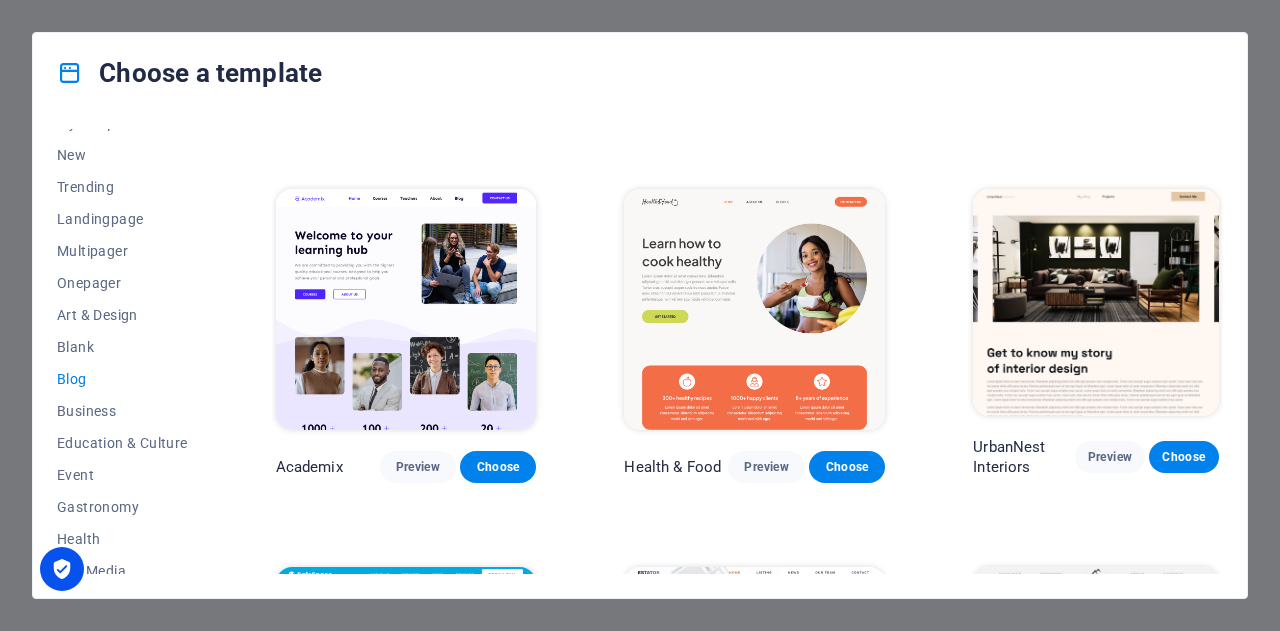 scroll, scrollTop: 384, scrollLeft: 0, axis: vertical 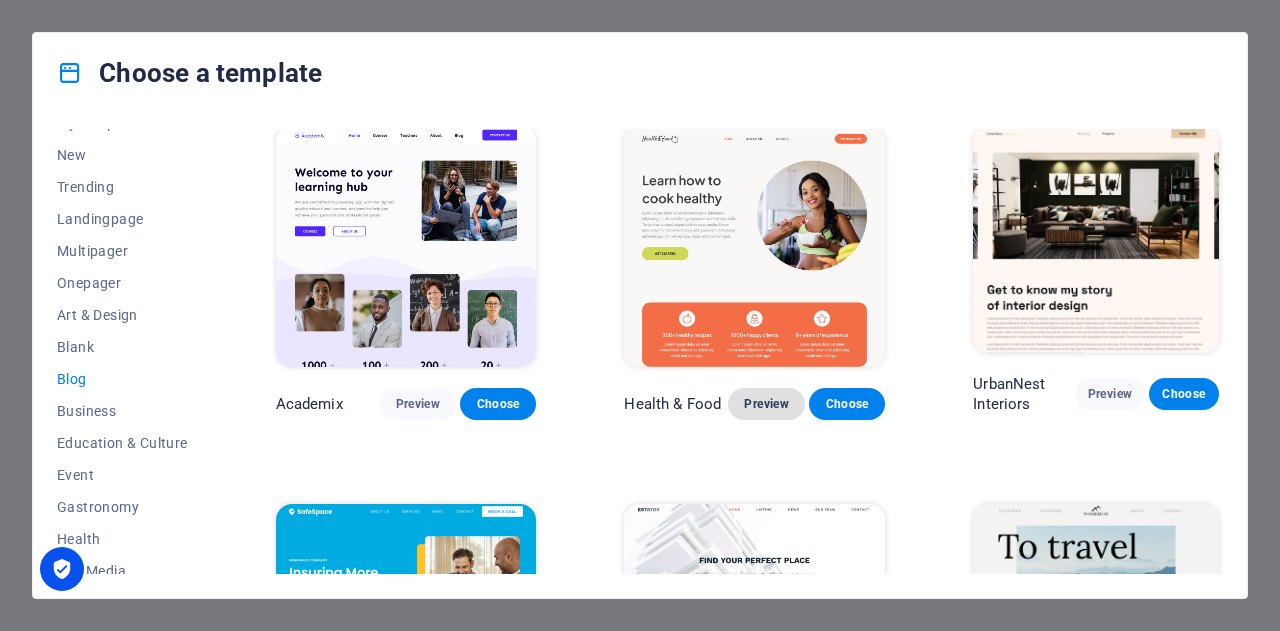 click on "Preview" at bounding box center [766, 404] 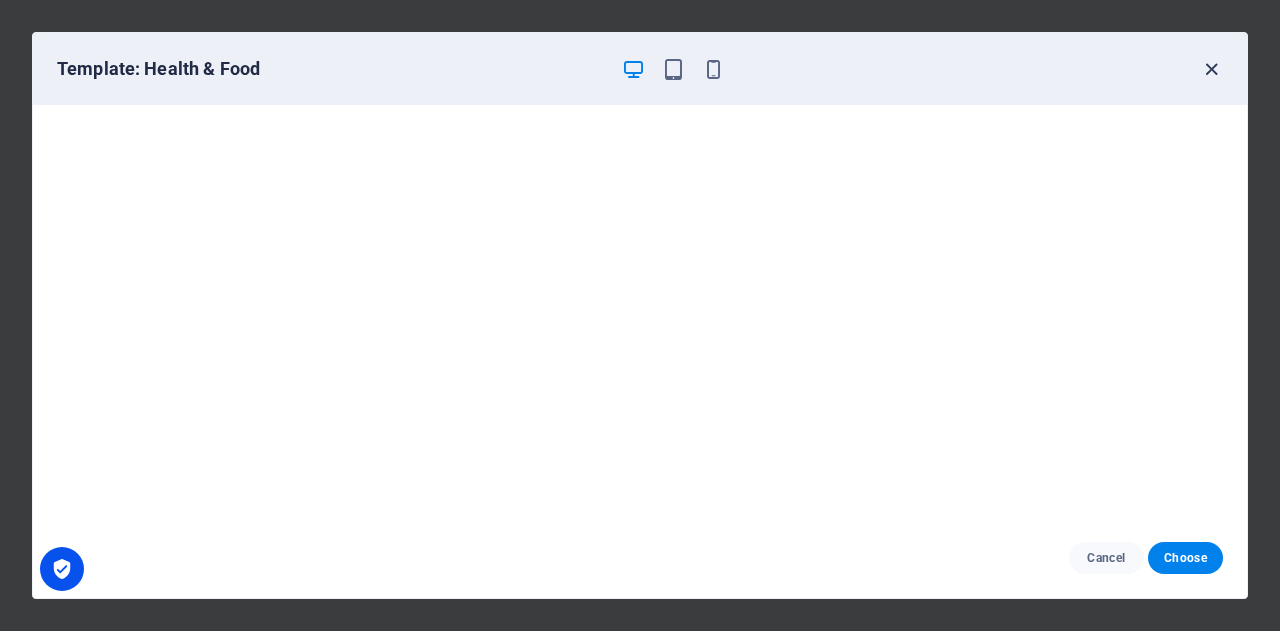click at bounding box center [1211, 69] 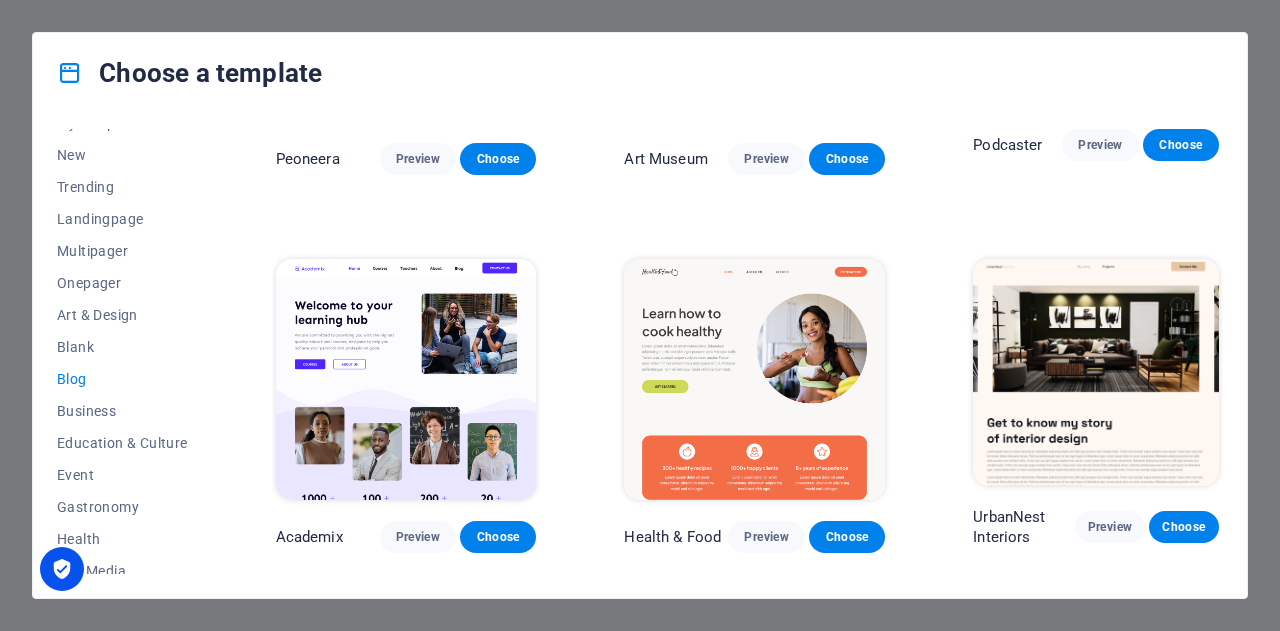 scroll, scrollTop: 300, scrollLeft: 0, axis: vertical 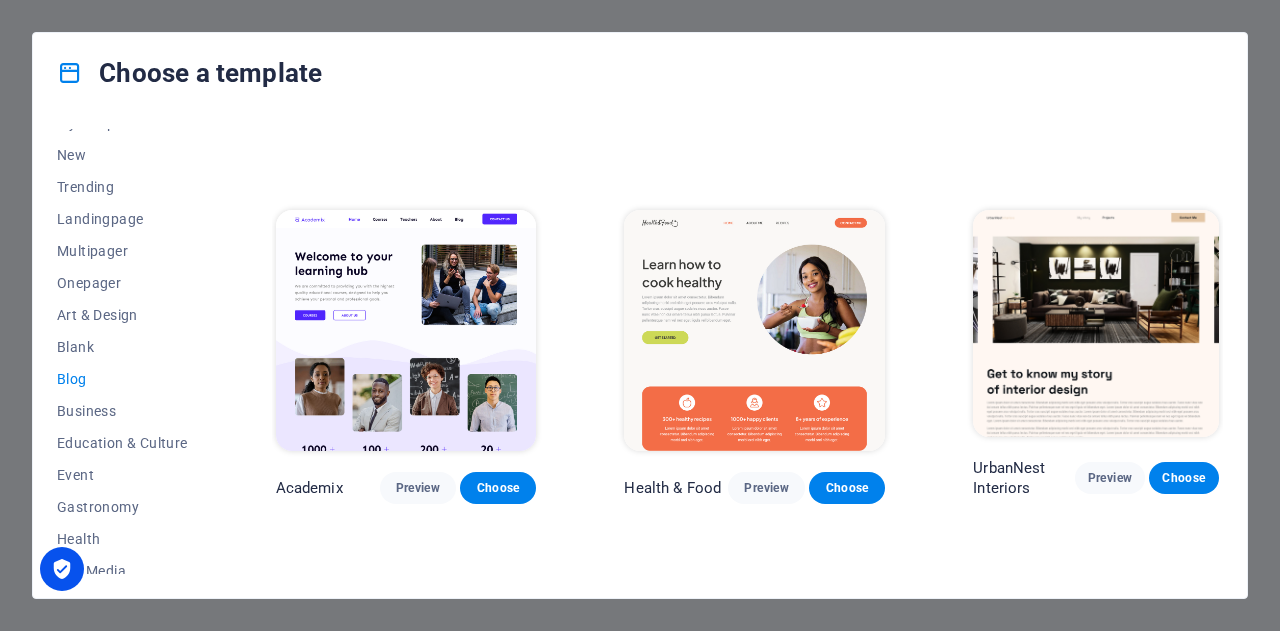 click at bounding box center (406, 330) 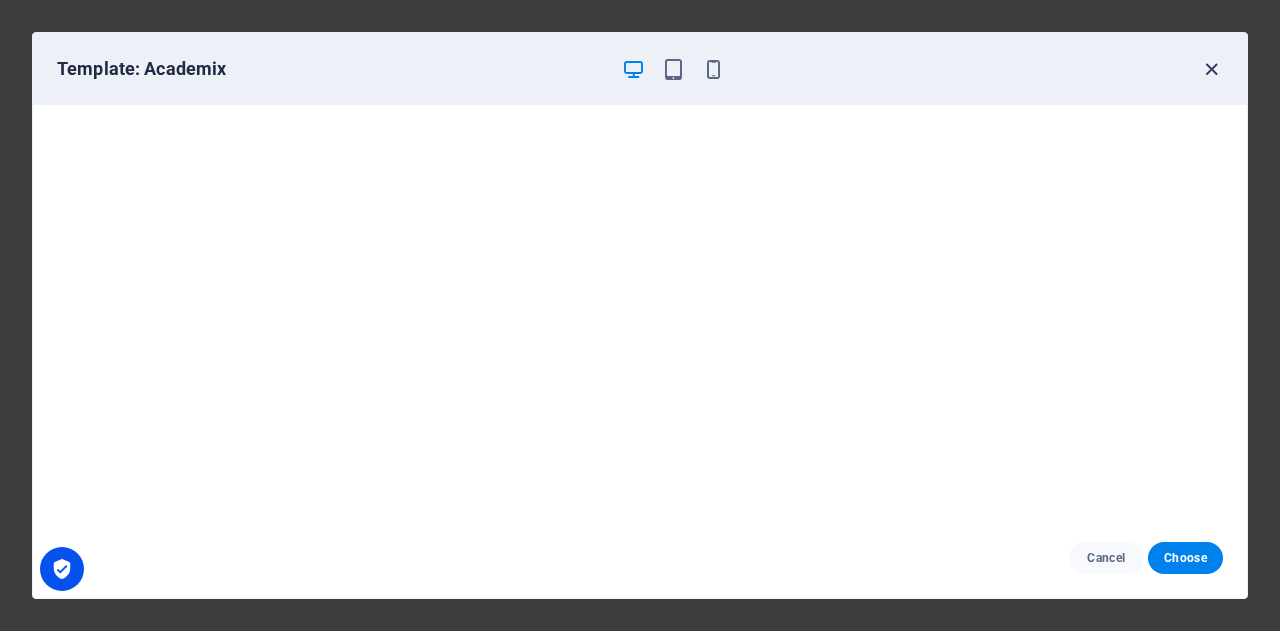 click at bounding box center [1211, 69] 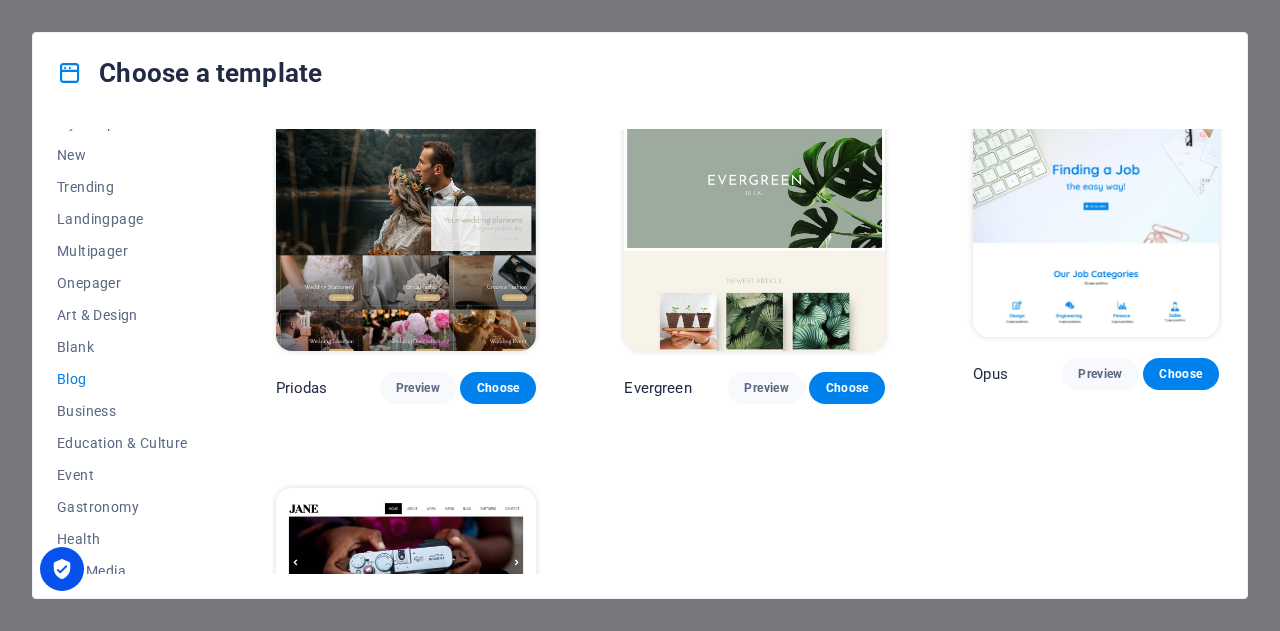 scroll, scrollTop: 2200, scrollLeft: 0, axis: vertical 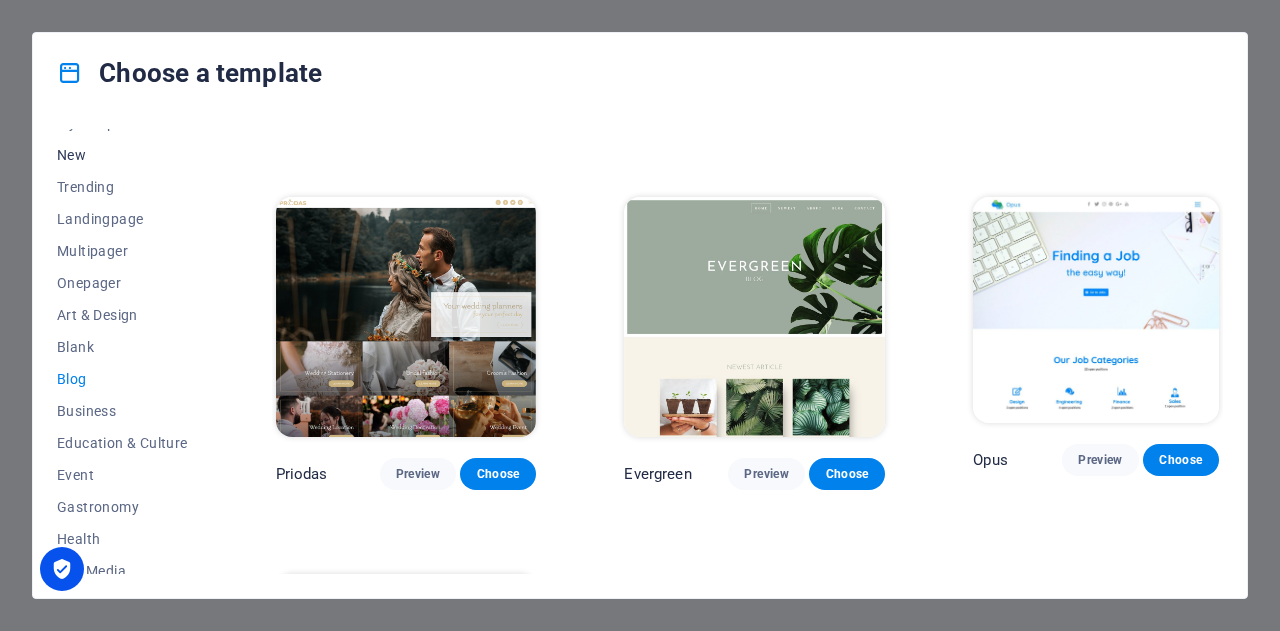 click on "New" at bounding box center (122, 155) 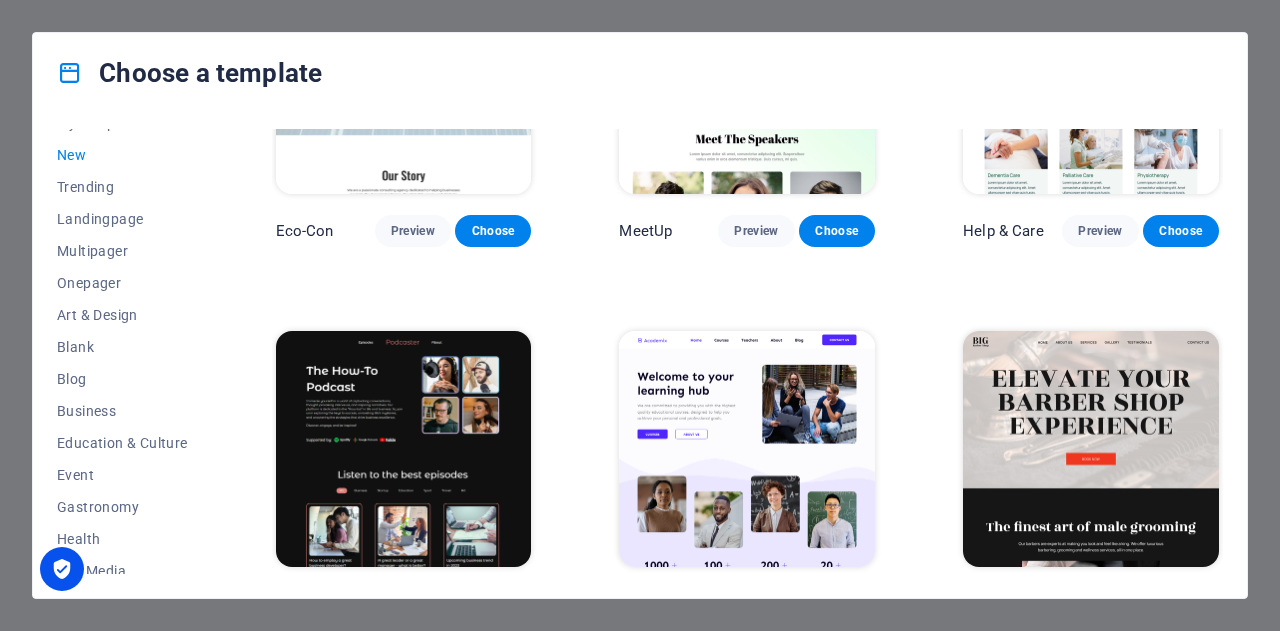 scroll, scrollTop: 1128, scrollLeft: 0, axis: vertical 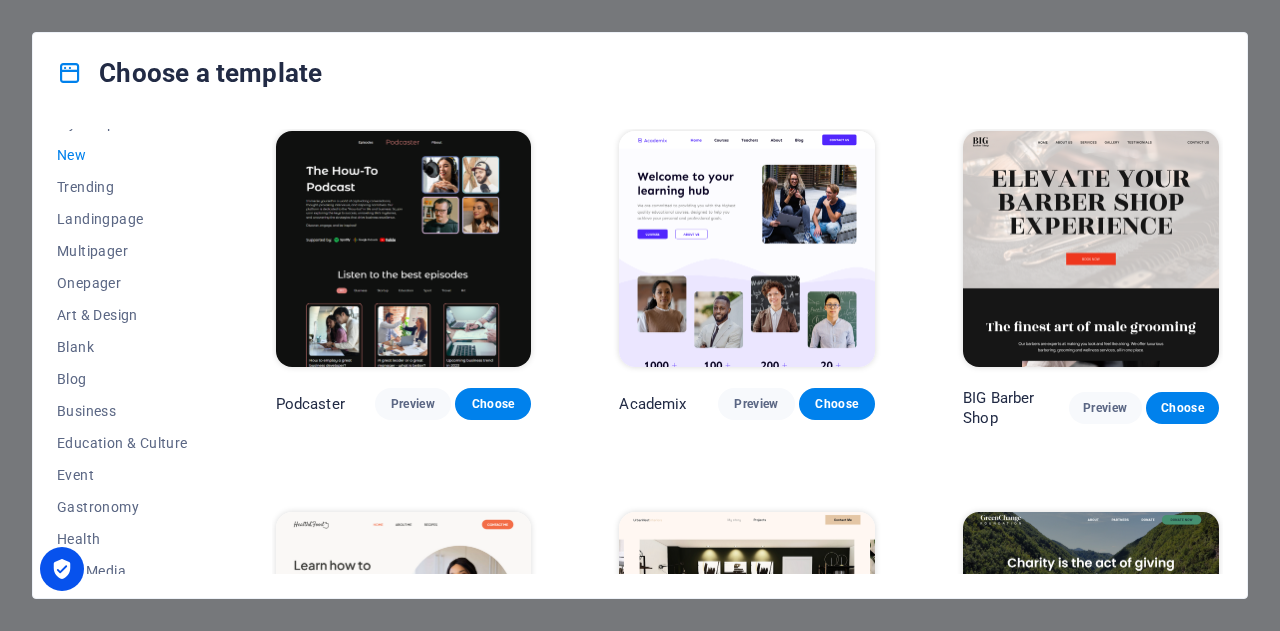 click at bounding box center [404, 249] 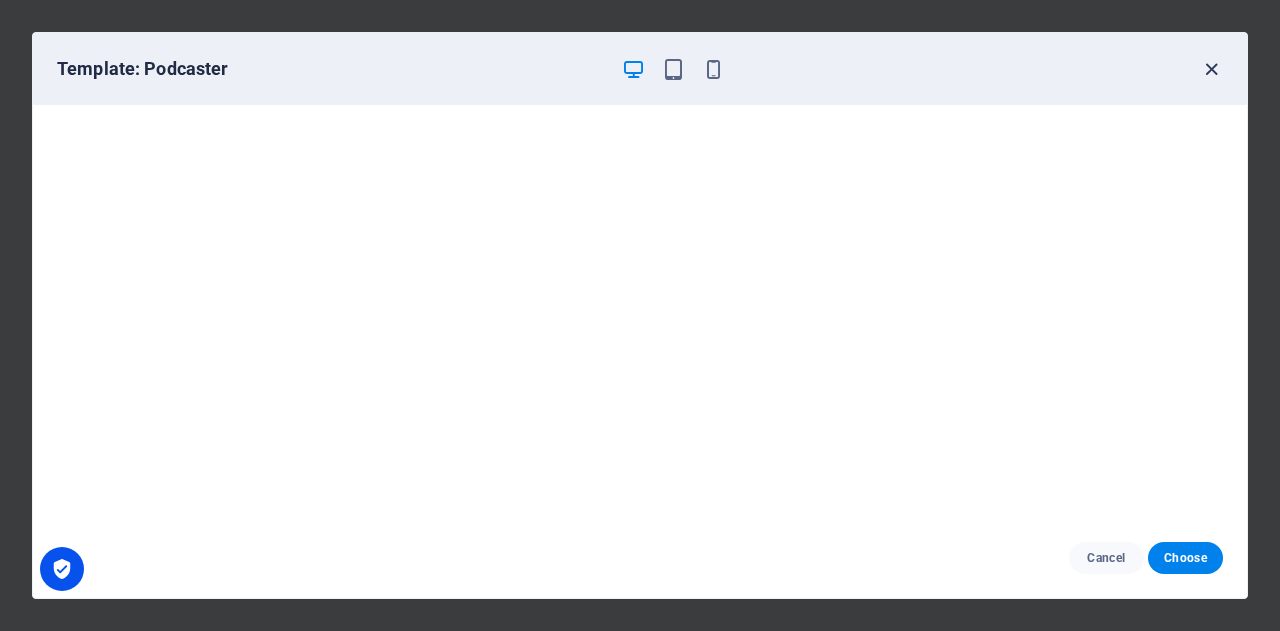 click at bounding box center [1211, 69] 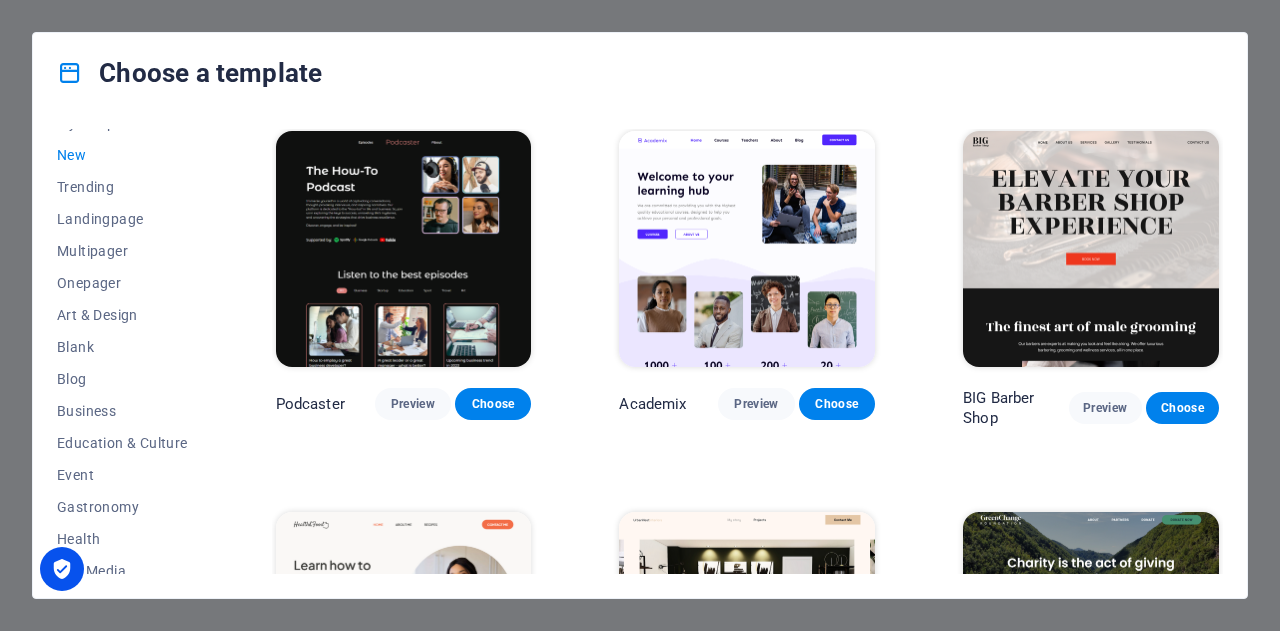 scroll, scrollTop: 0, scrollLeft: 0, axis: both 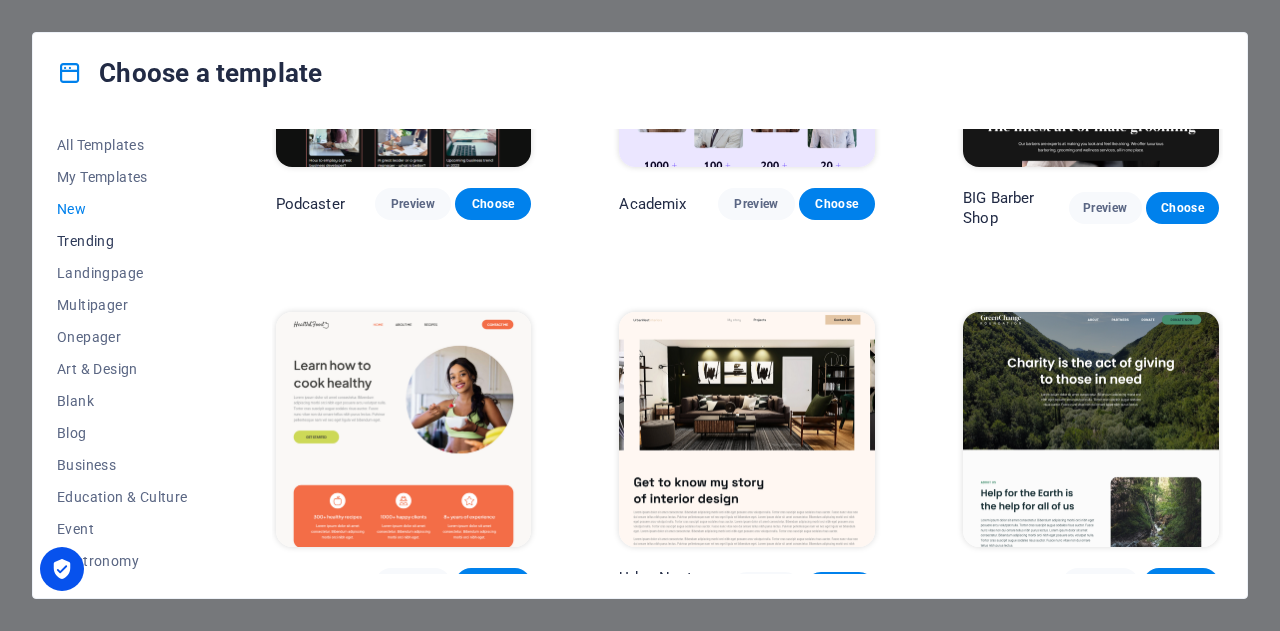 click on "Trending" at bounding box center (122, 241) 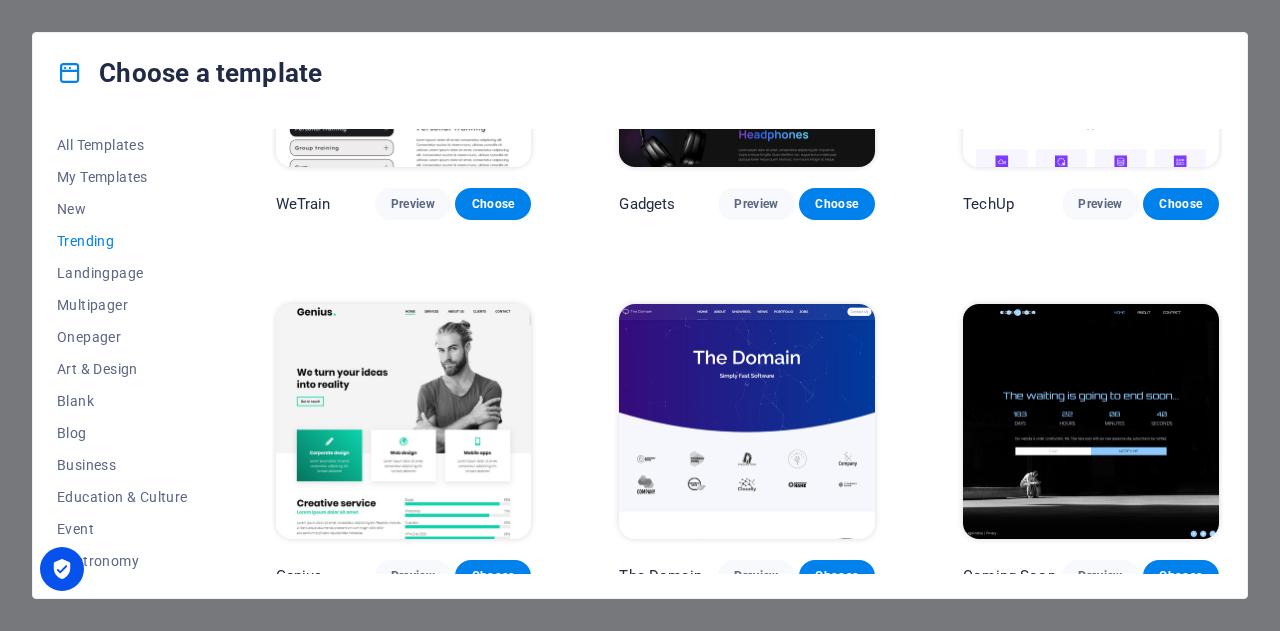 scroll, scrollTop: 587, scrollLeft: 0, axis: vertical 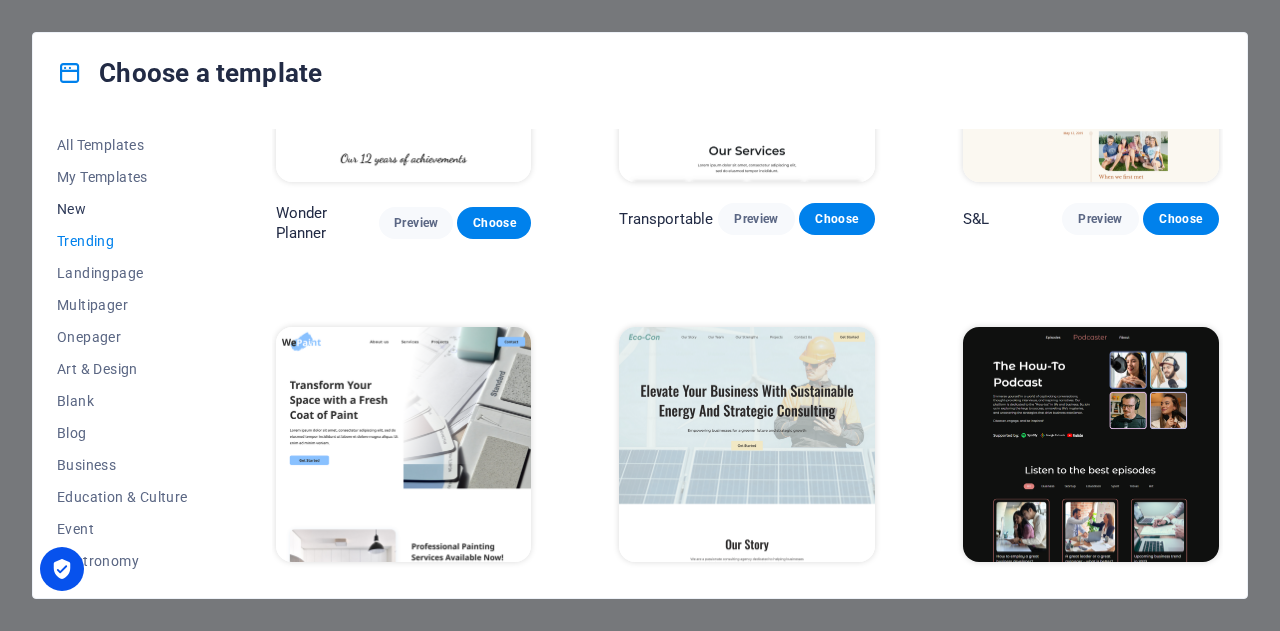 click on "New" at bounding box center (122, 209) 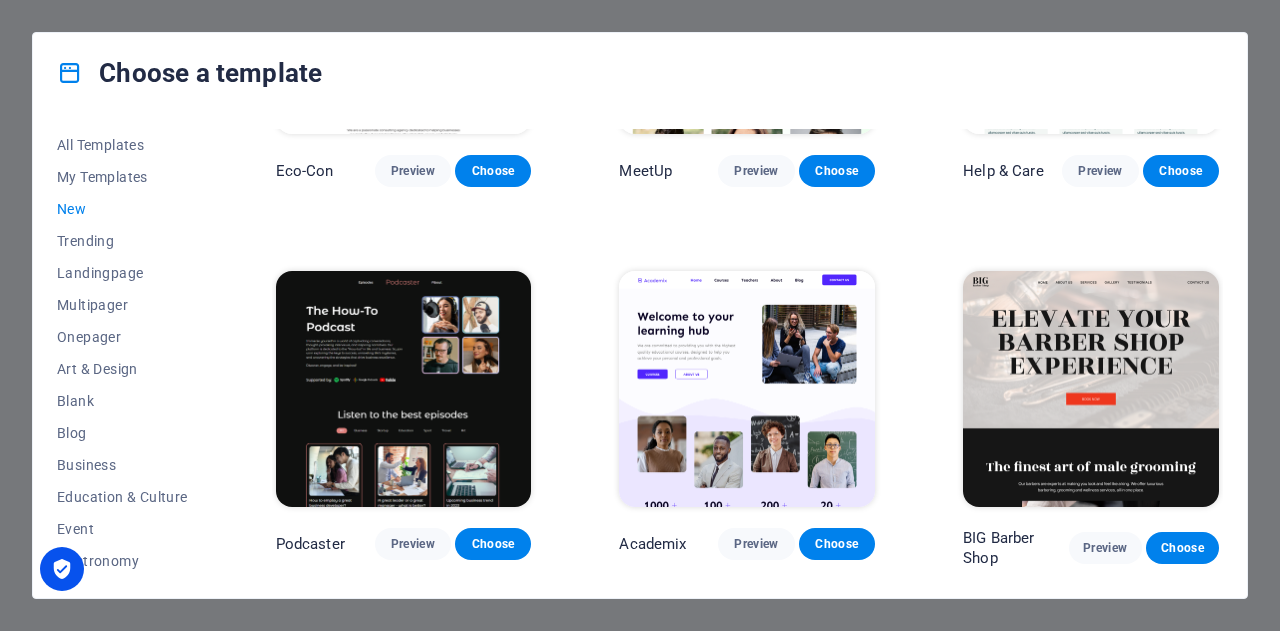 scroll, scrollTop: 1100, scrollLeft: 0, axis: vertical 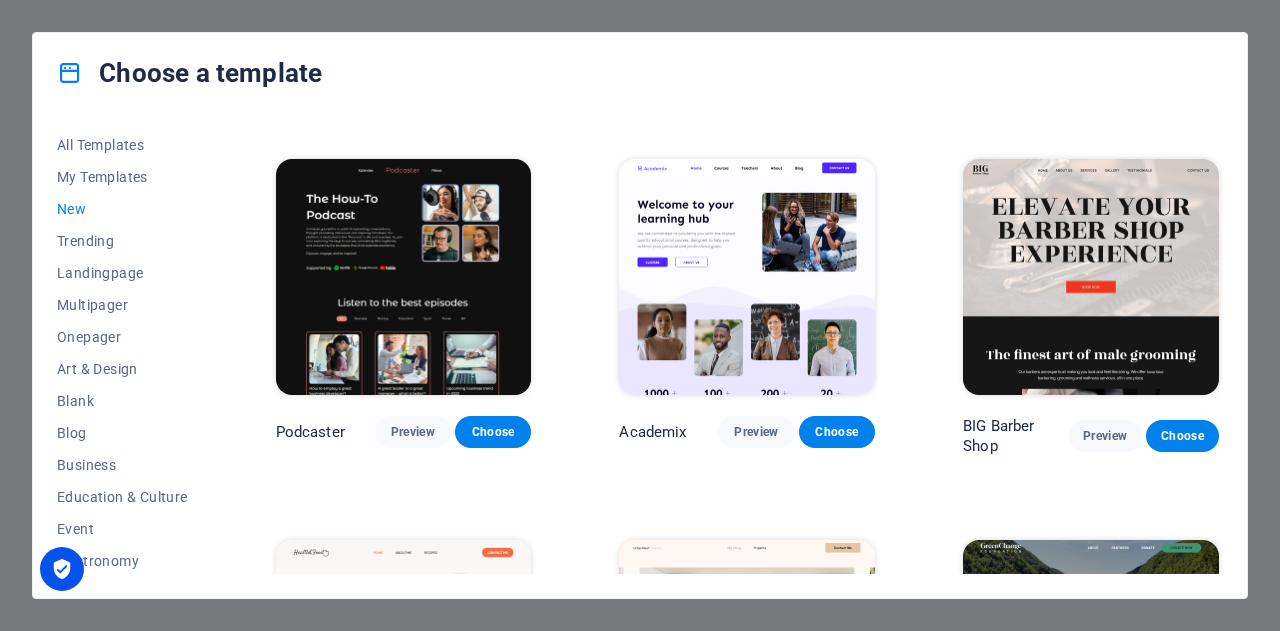 click at bounding box center [404, 277] 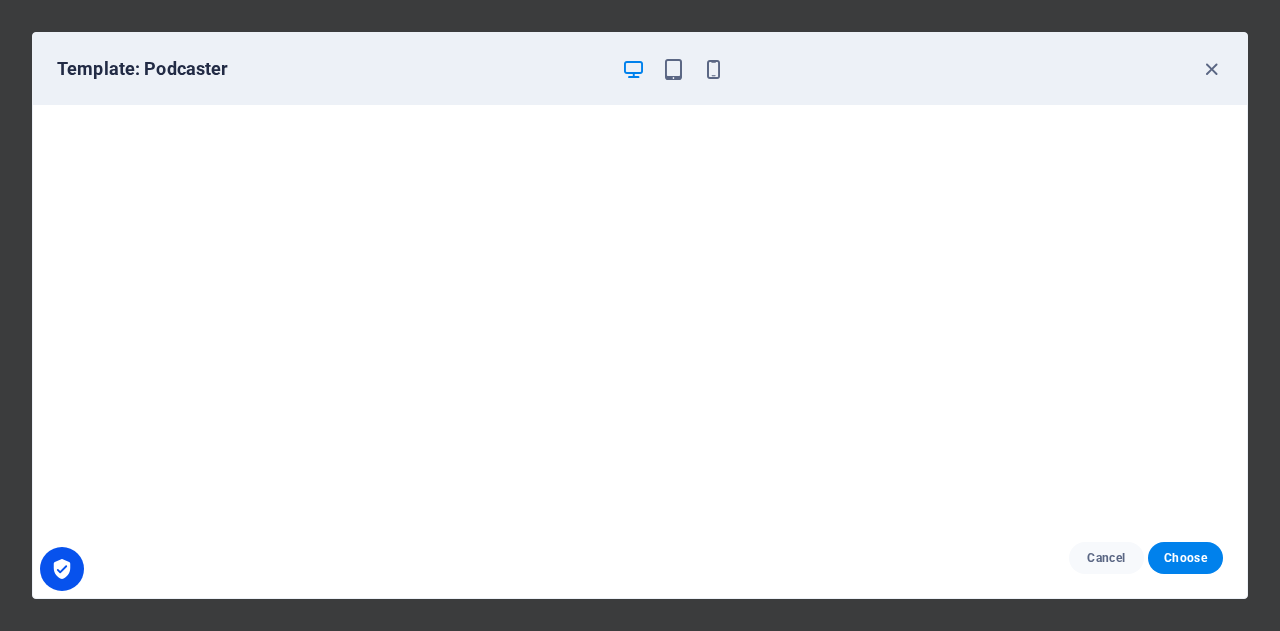 drag, startPoint x: 330, startPoint y: 22, endPoint x: 1214, endPoint y: 69, distance: 885.24854 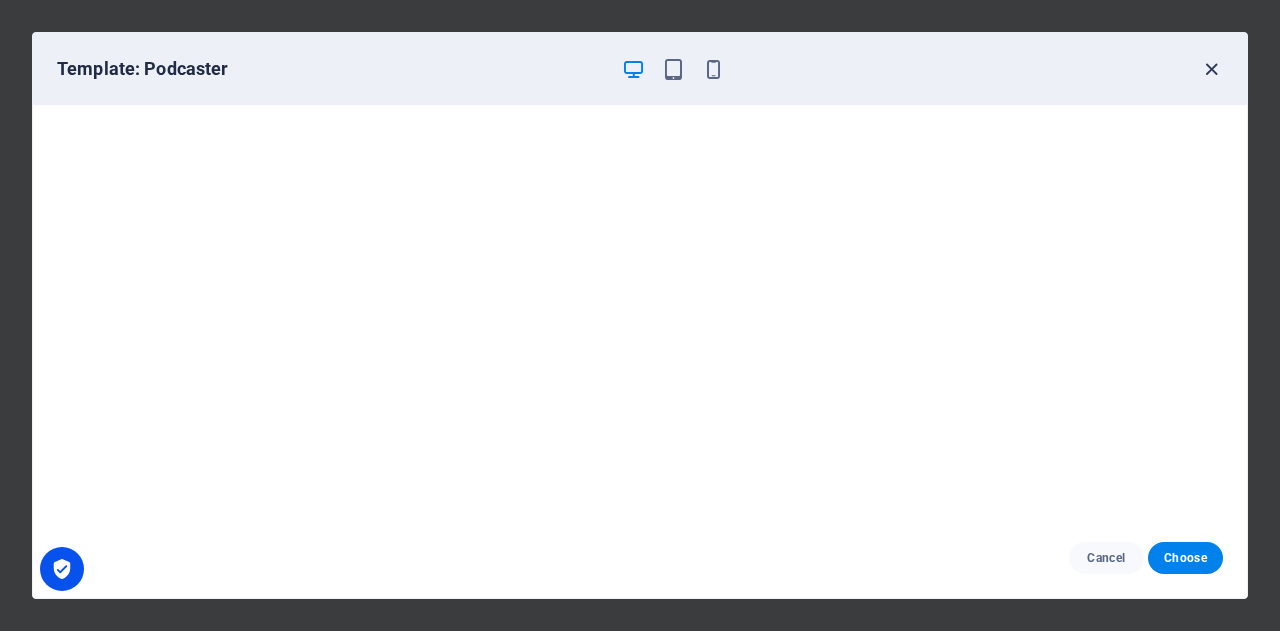 click on "Template: Podcaster Cancel Choose" at bounding box center (640, 315) 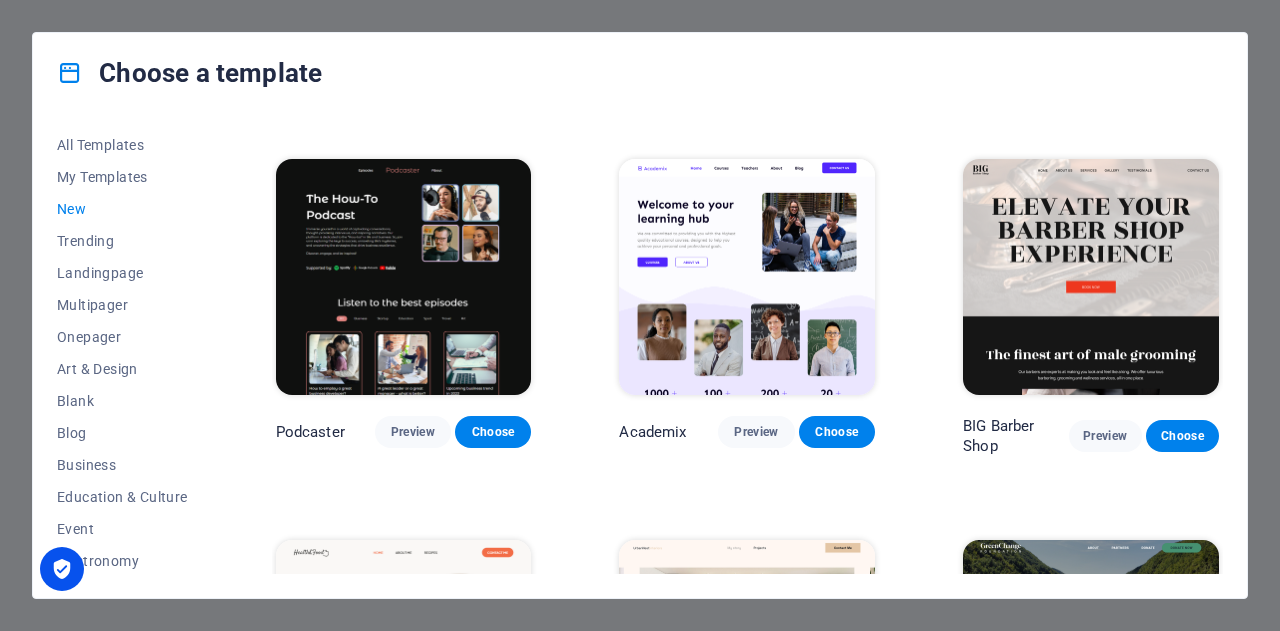 click at bounding box center (1211, 69) 